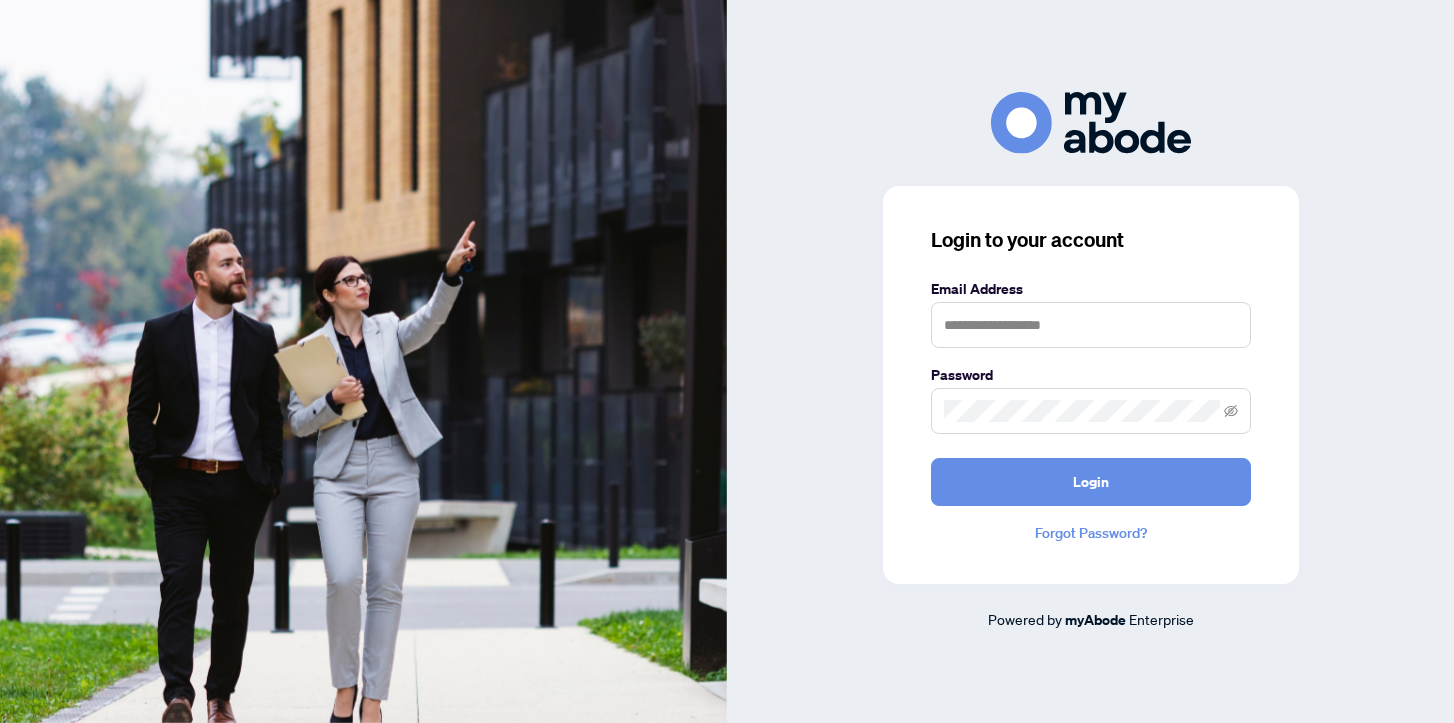 scroll, scrollTop: 0, scrollLeft: 0, axis: both 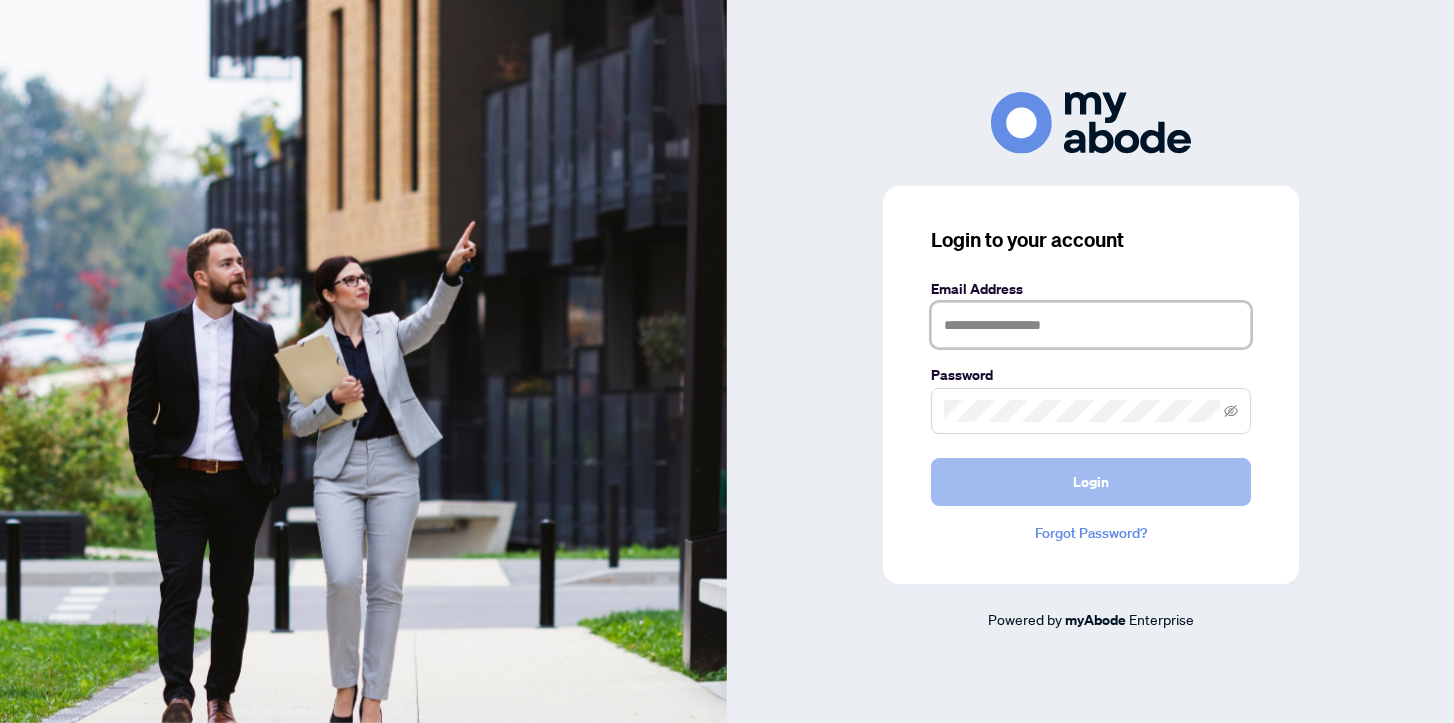 type on "**********" 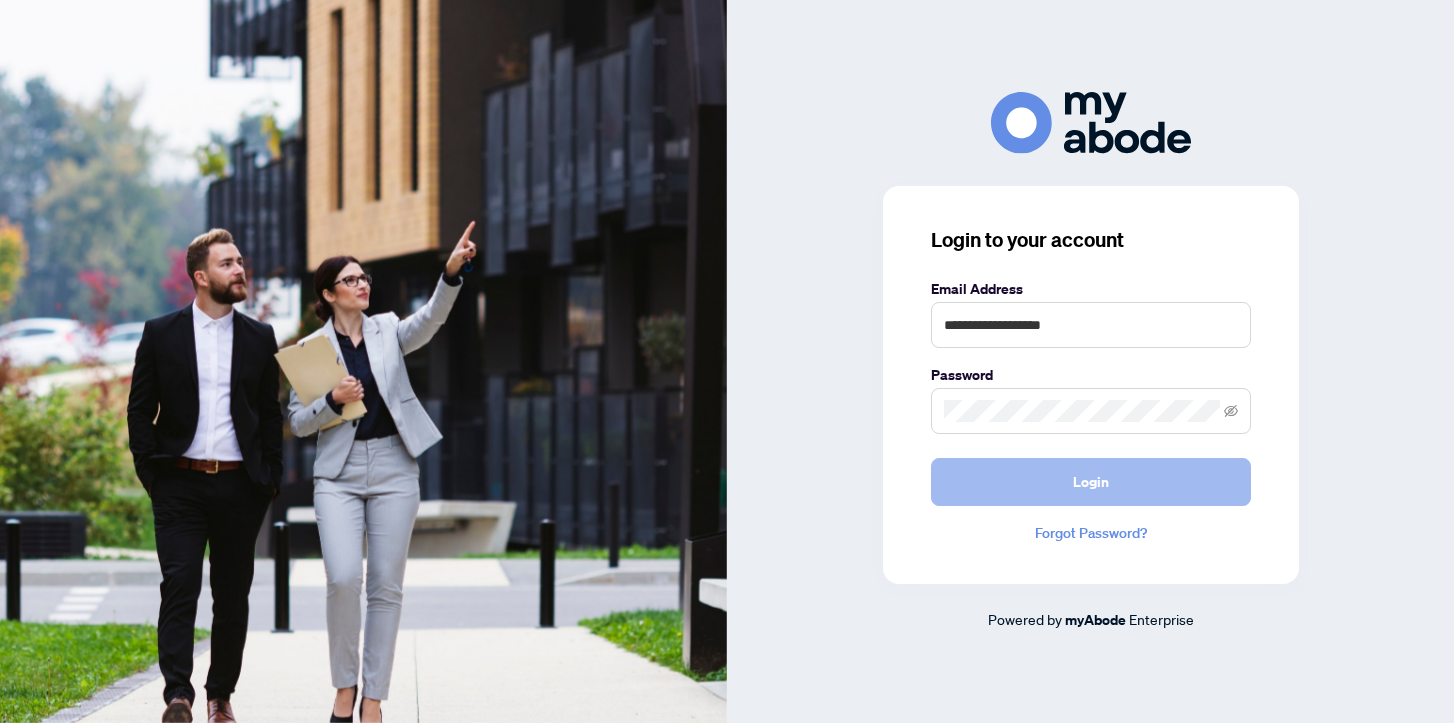 click on "Login" at bounding box center (1091, 482) 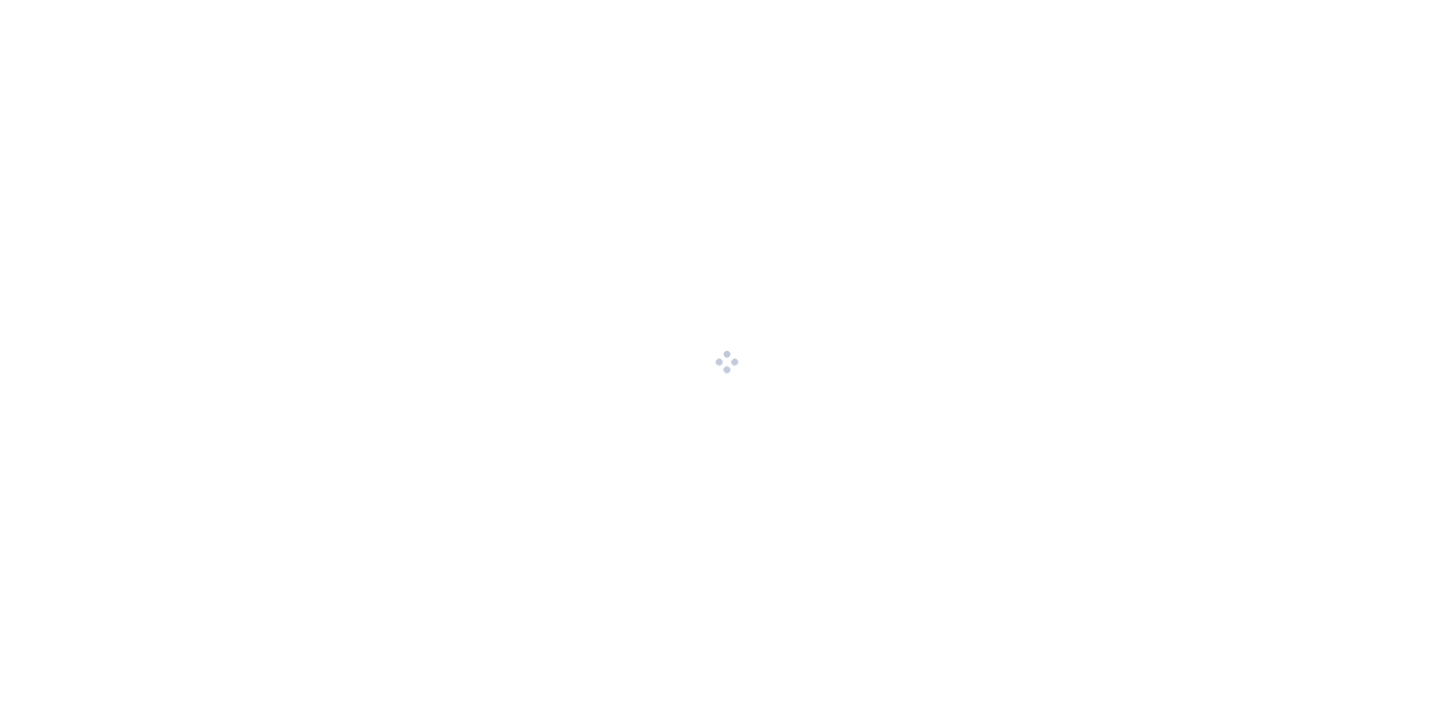 scroll, scrollTop: 0, scrollLeft: 0, axis: both 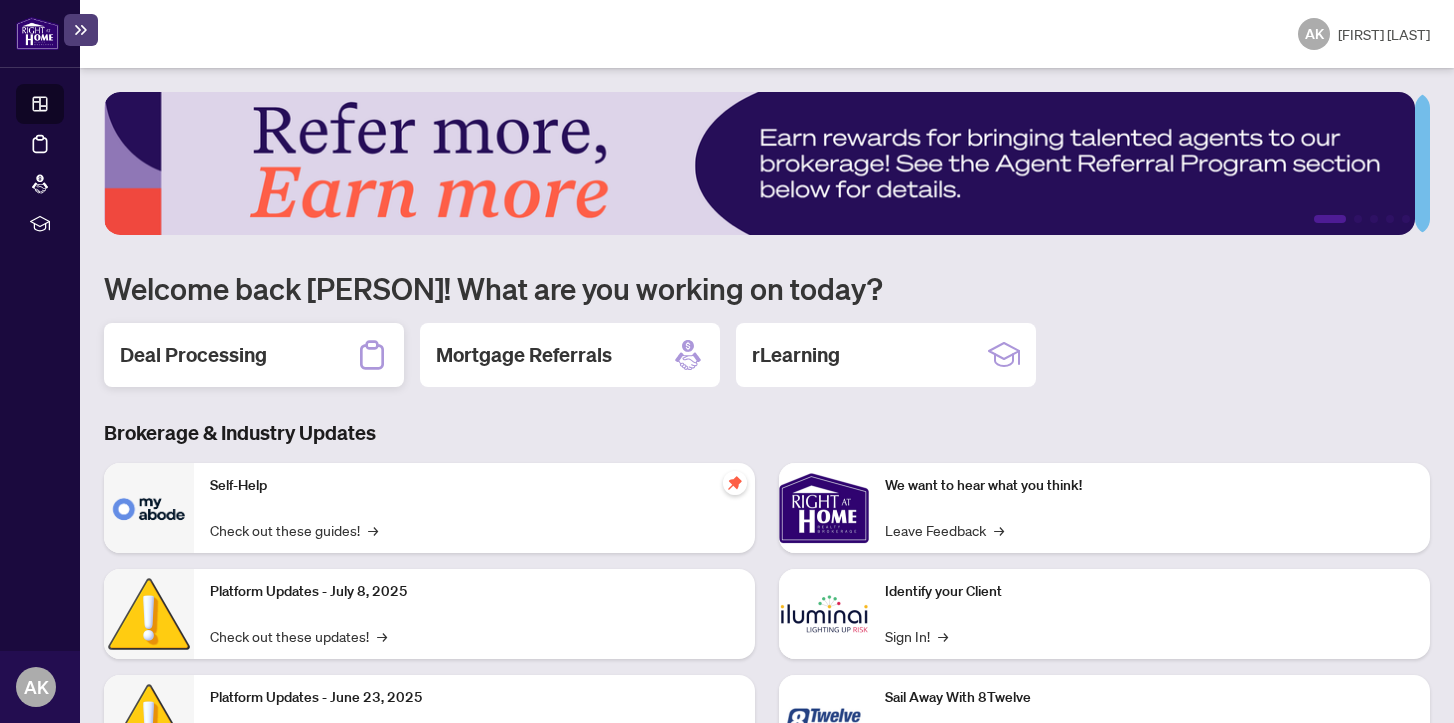 click on "Deal Processing" at bounding box center (193, 355) 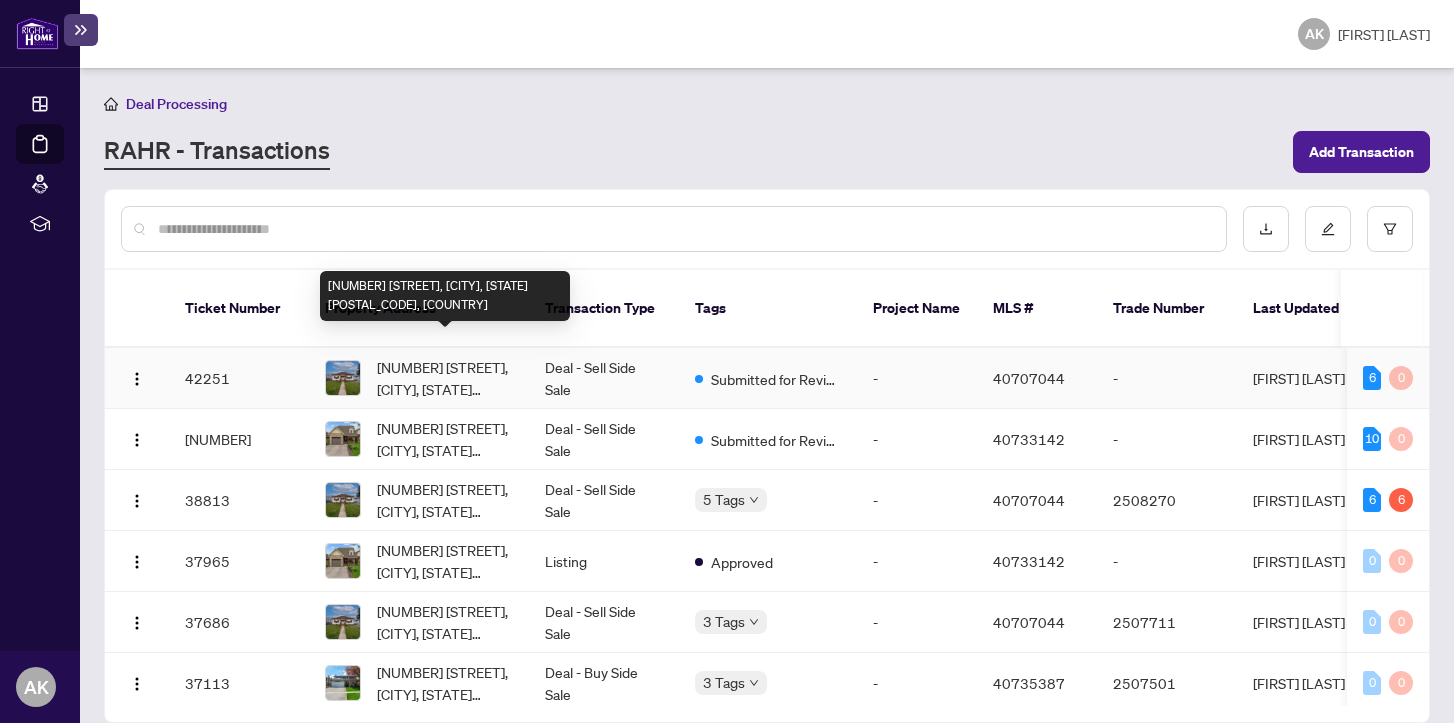 click on "[NUMBER] [STREET], [CITY], [STATE] [POSTAL_CODE], [COUNTRY]" at bounding box center [445, 378] 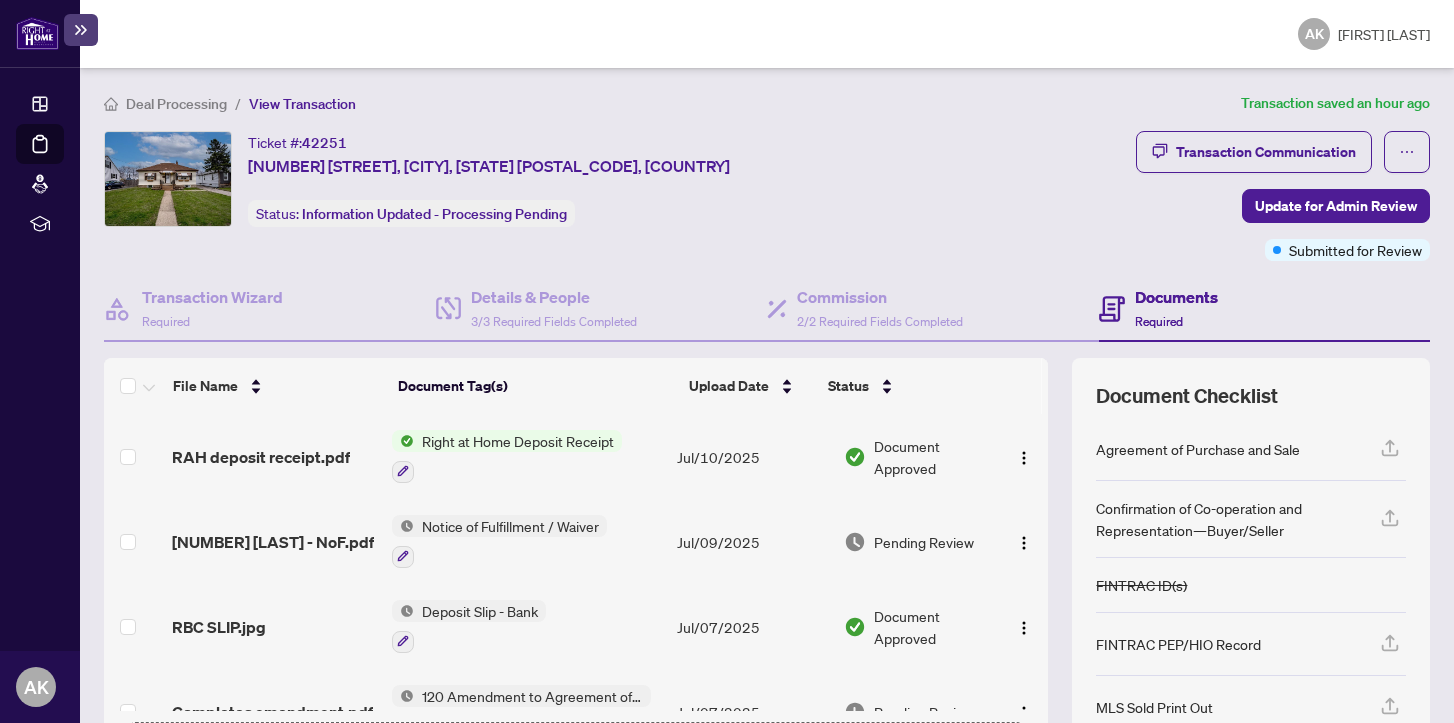 click on "Right at Home Deposit Receipt" at bounding box center (518, 441) 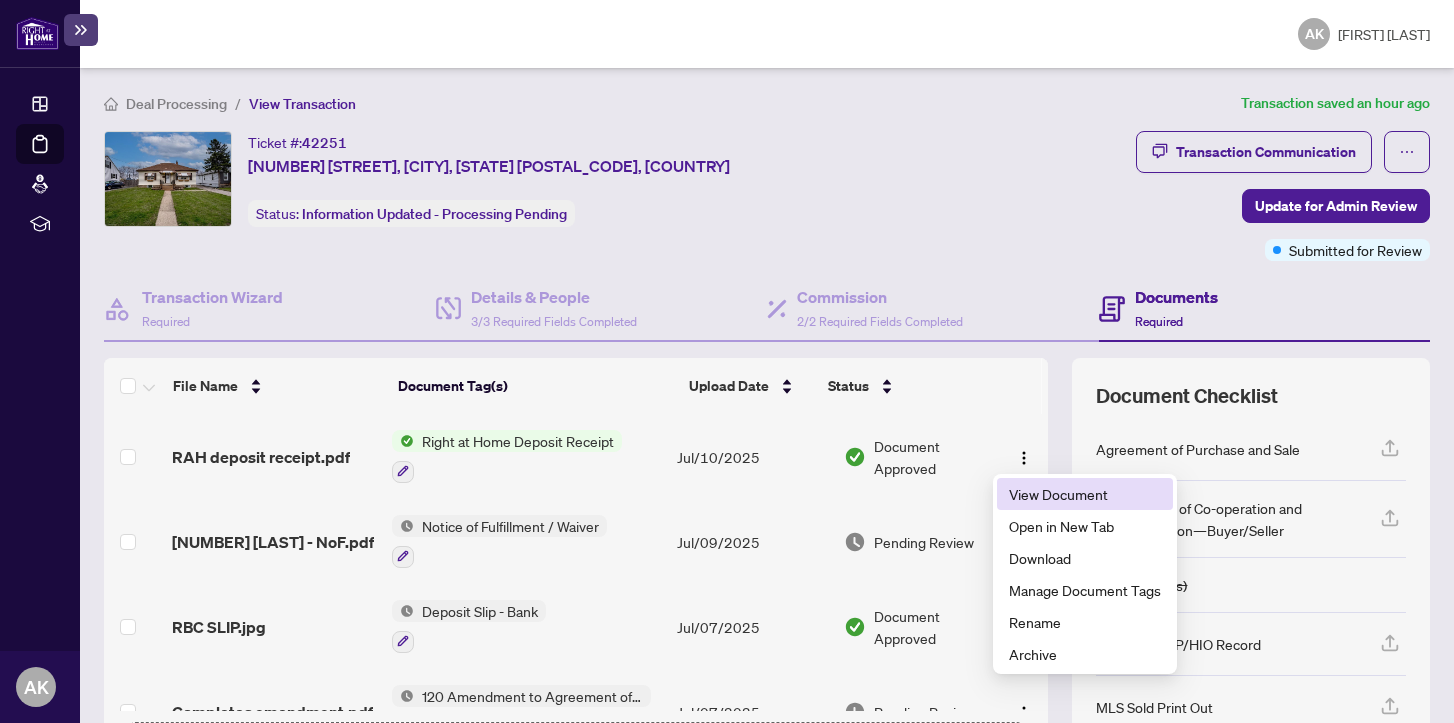 click on "View Document" at bounding box center (1085, 494) 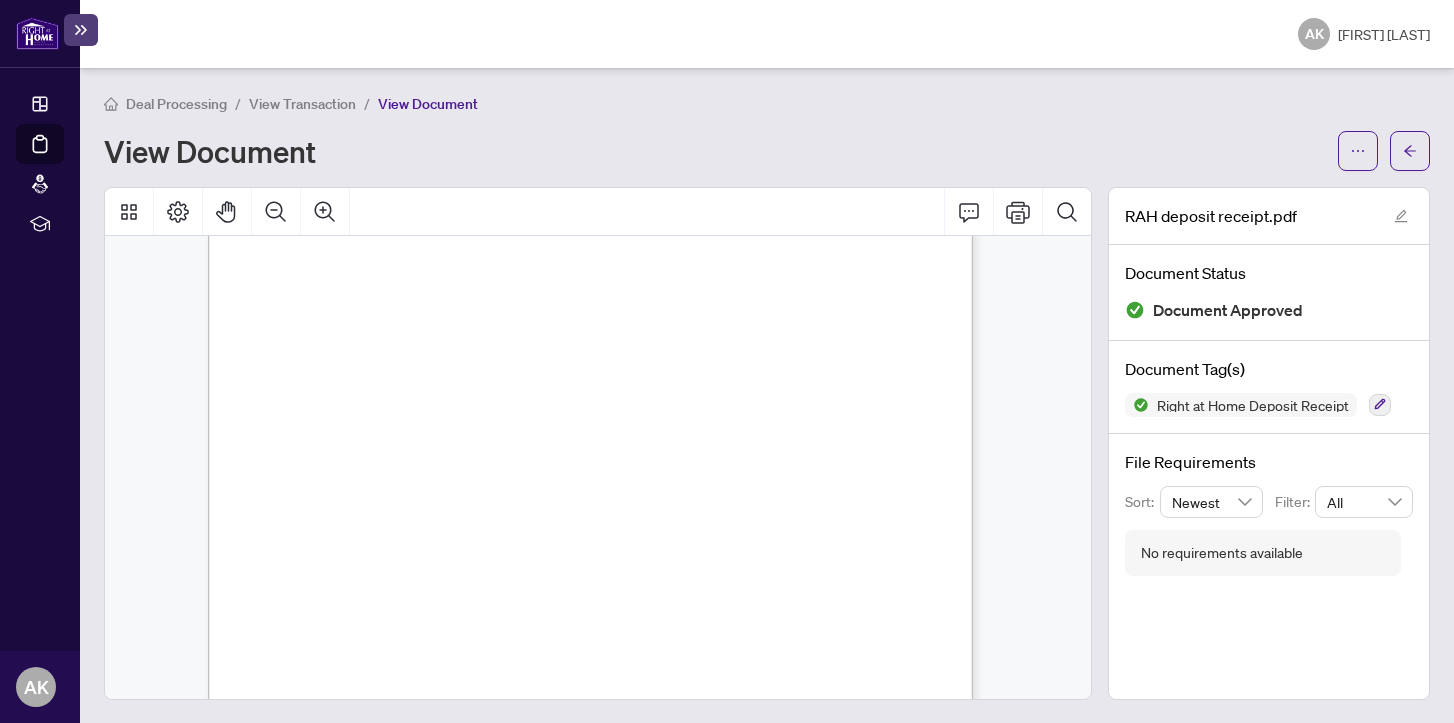 scroll, scrollTop: 255, scrollLeft: 0, axis: vertical 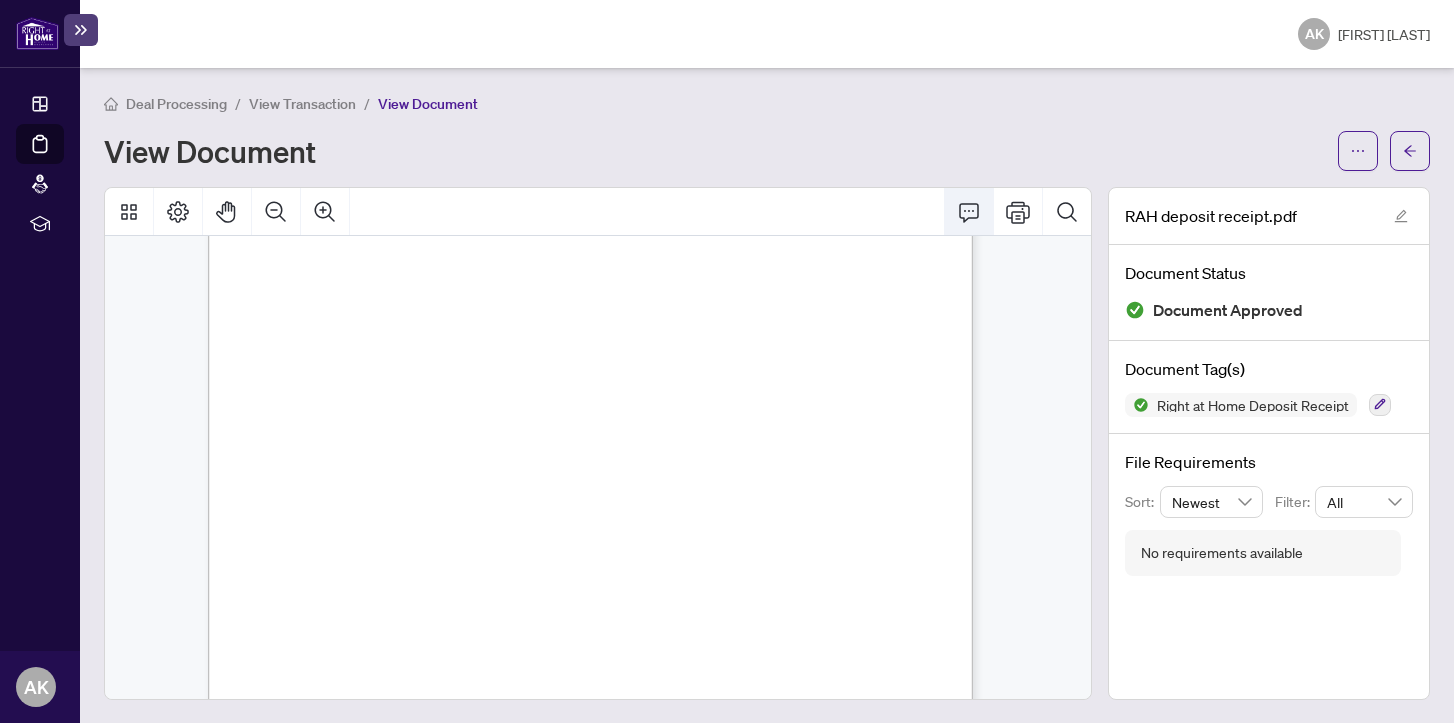 click 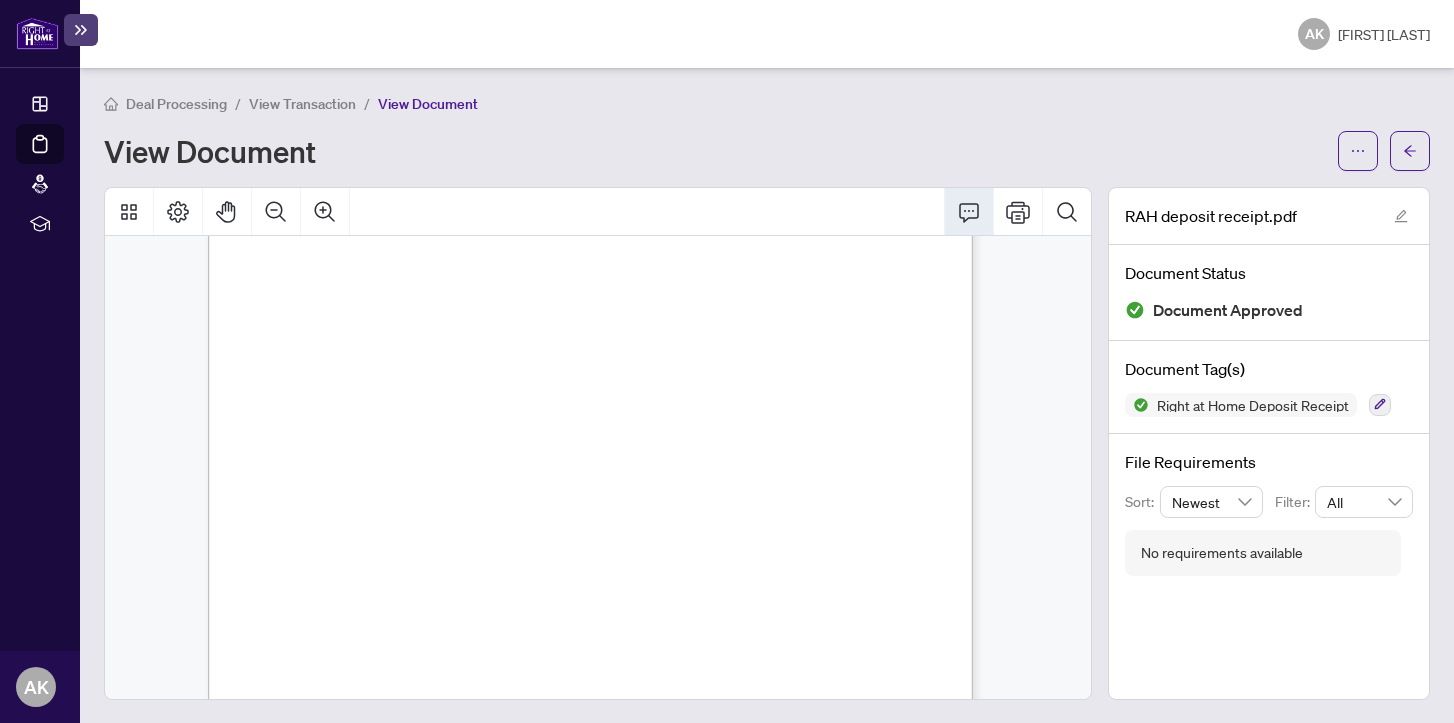 click 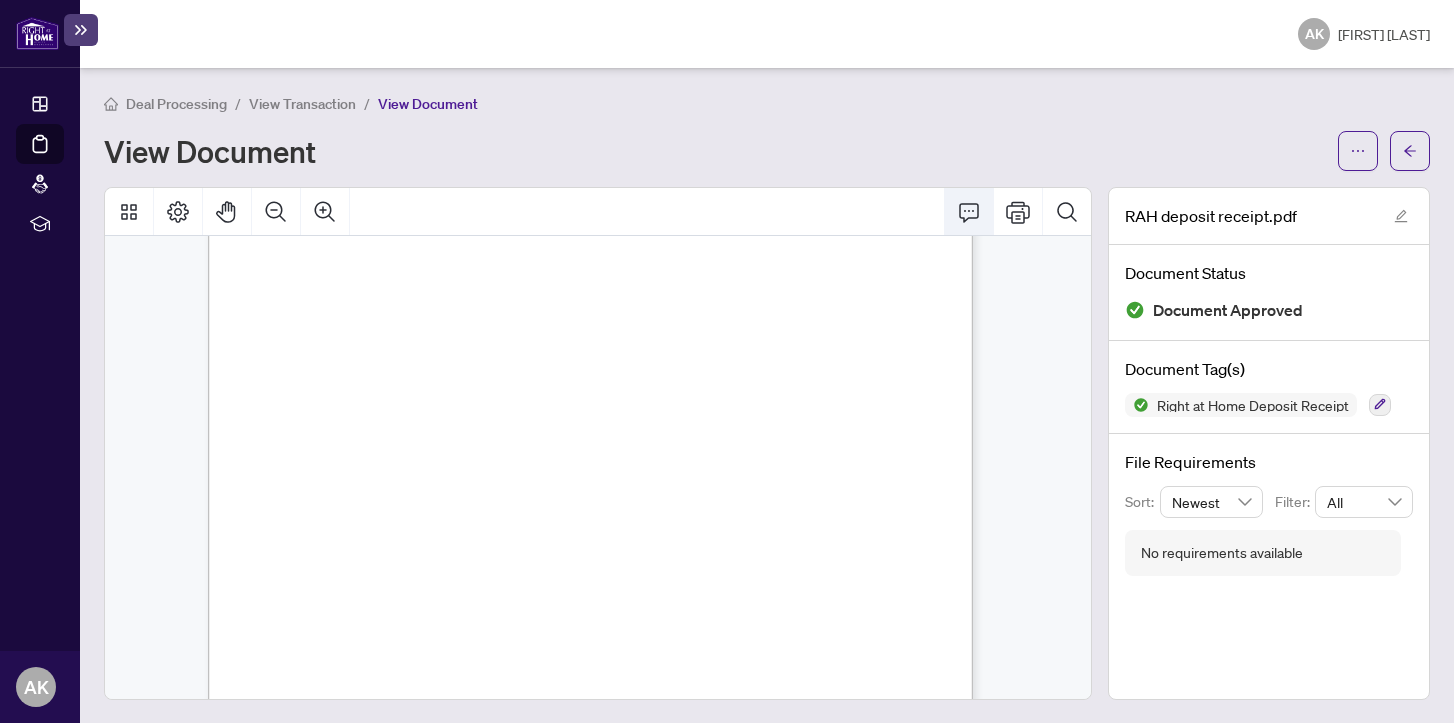 click 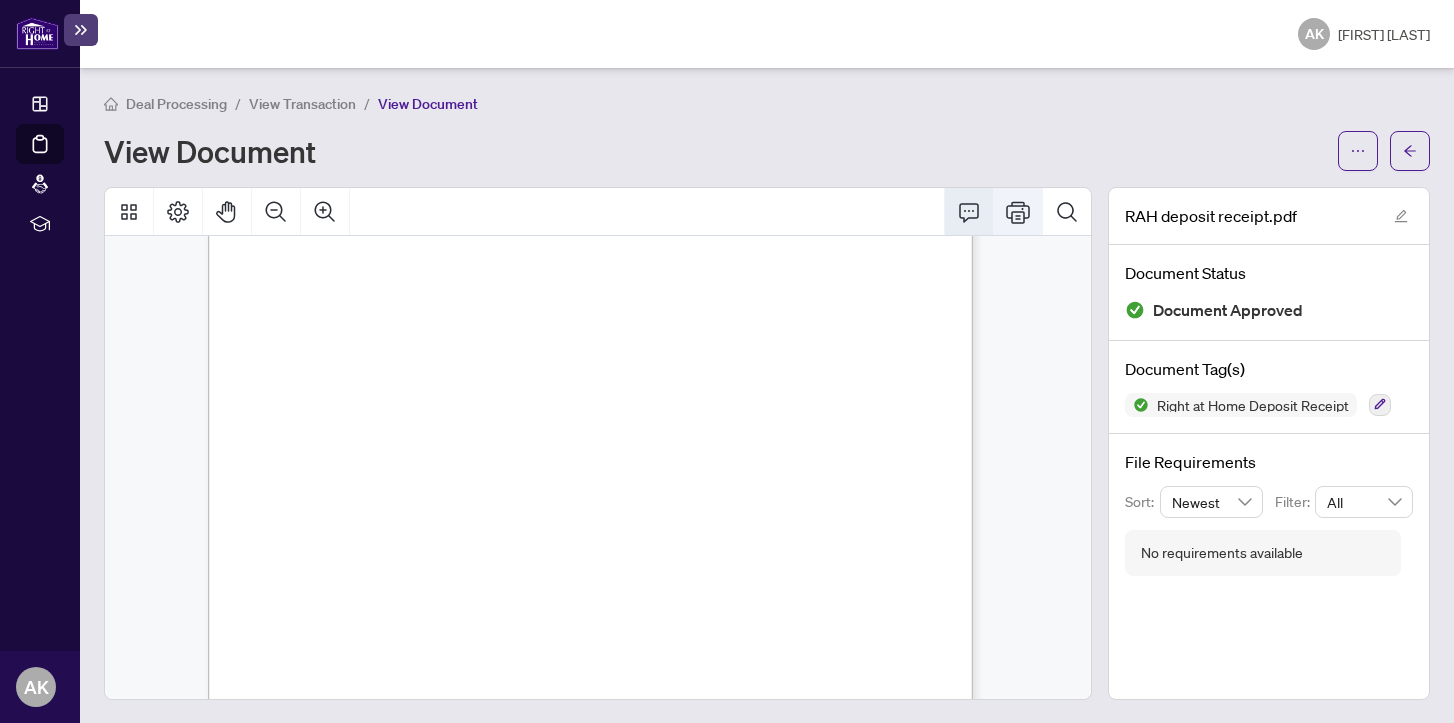 click 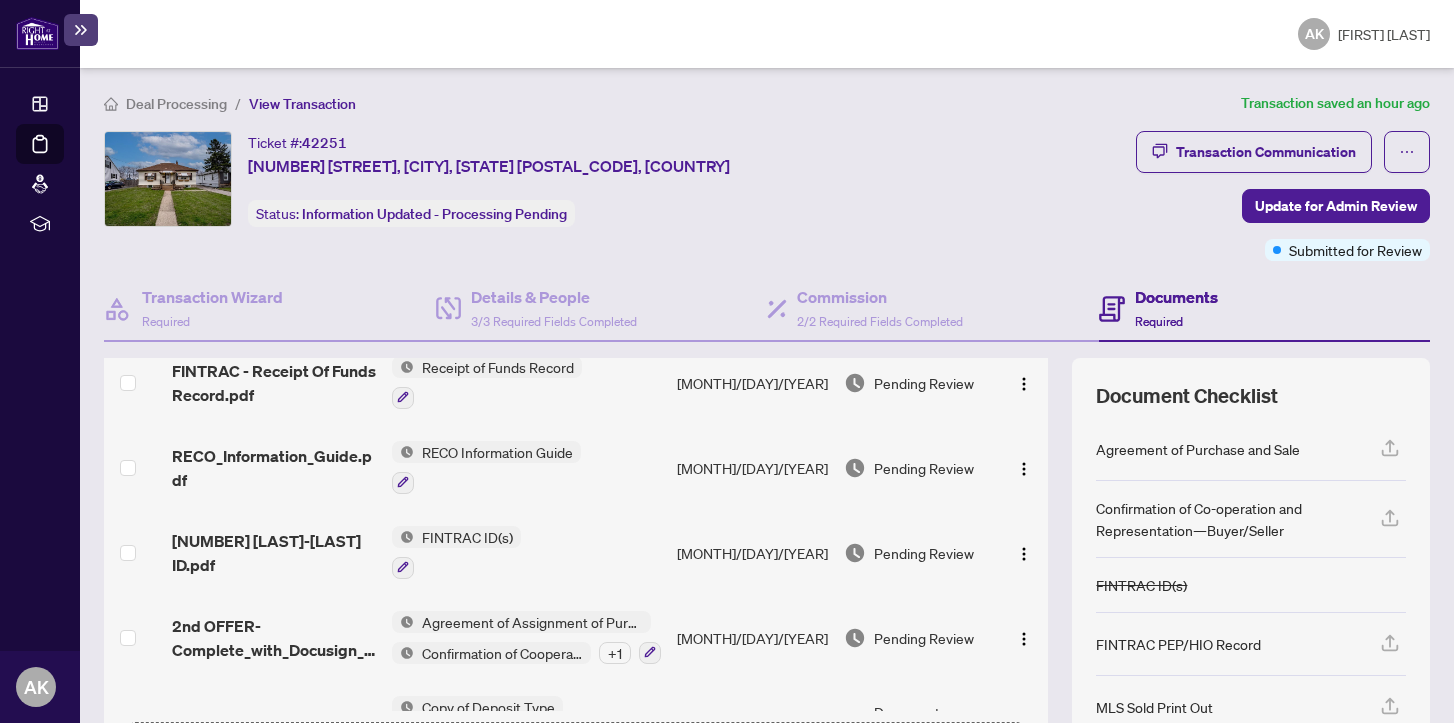 scroll, scrollTop: 419, scrollLeft: 0, axis: vertical 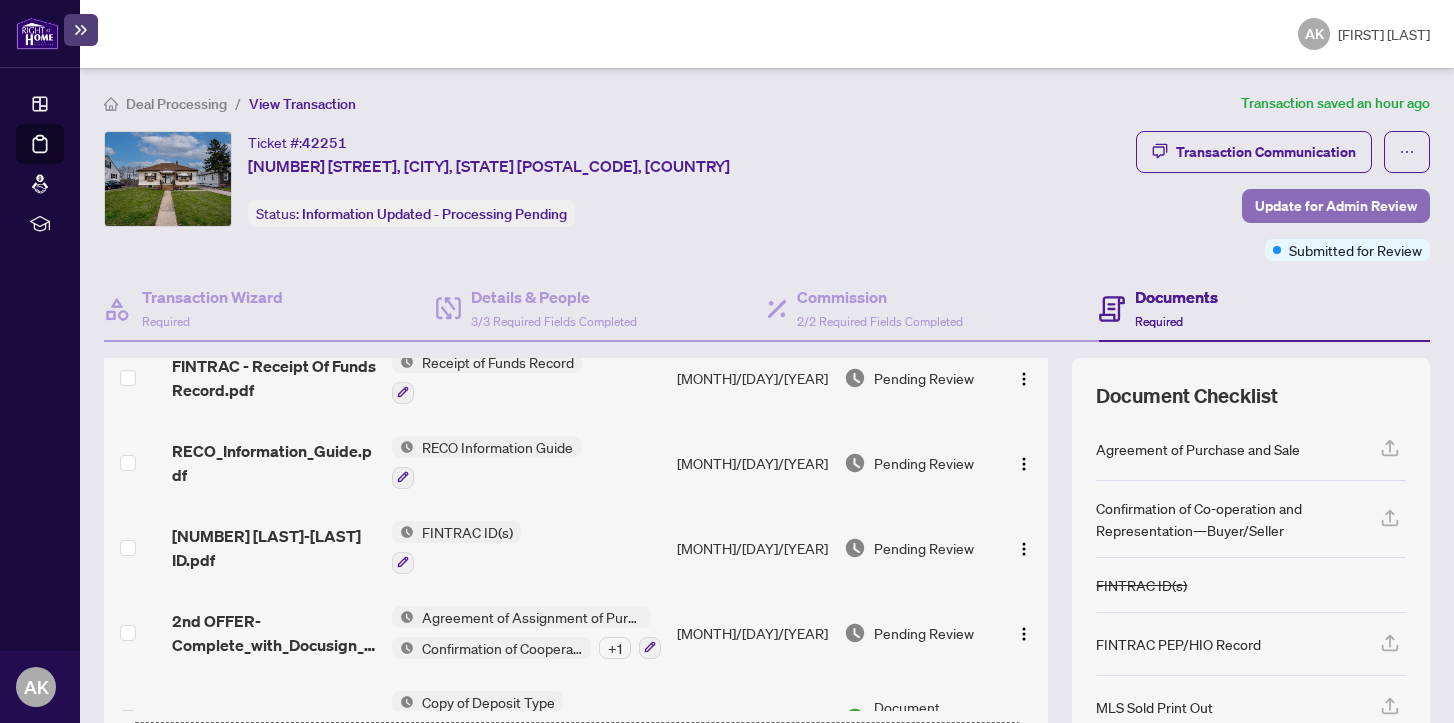 click on "Update for Admin Review" at bounding box center [1336, 206] 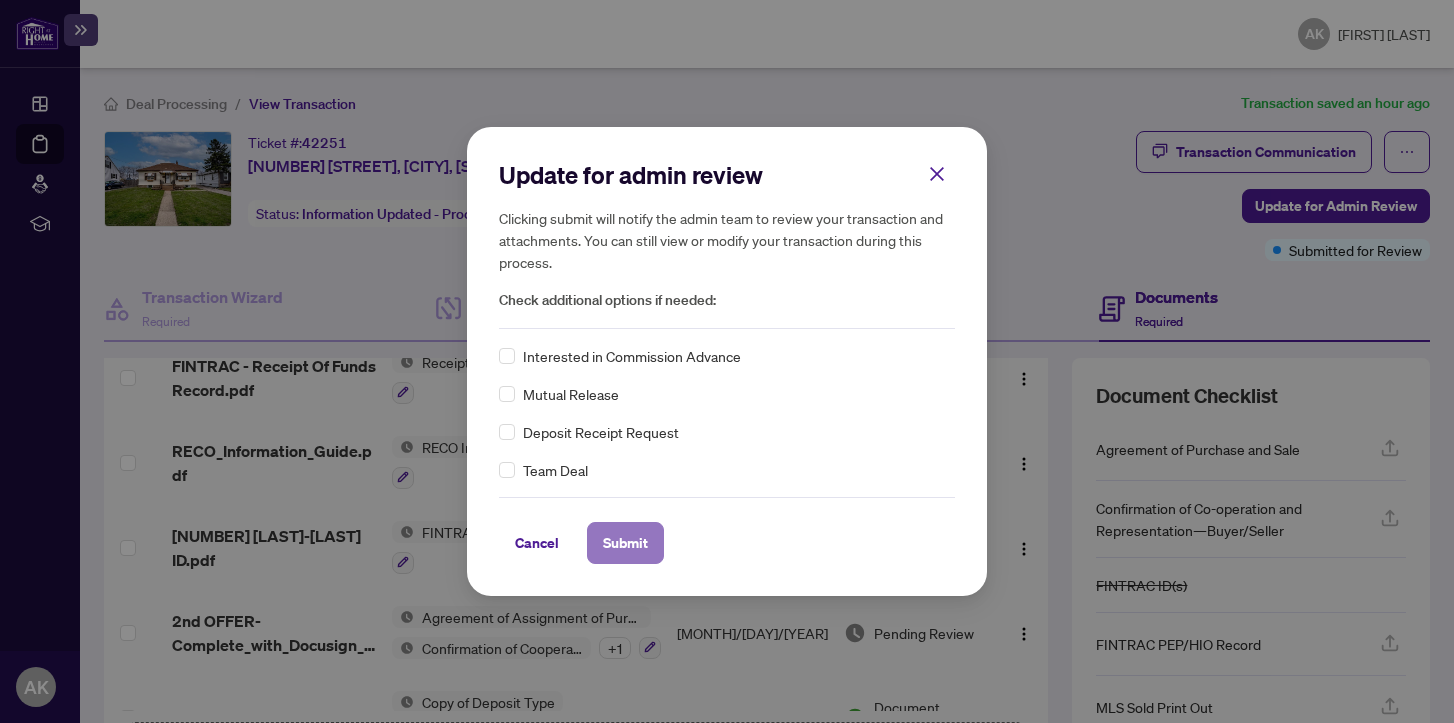 click on "Submit" at bounding box center [625, 543] 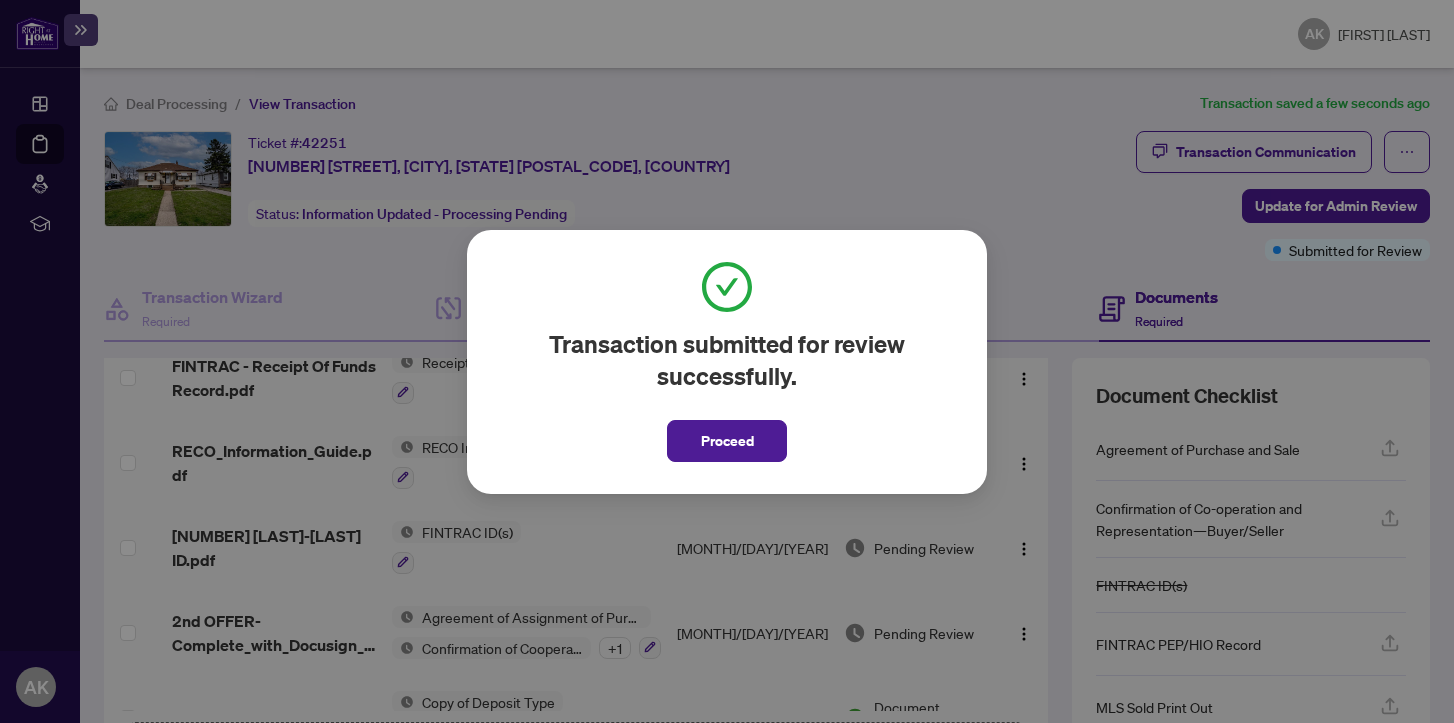 click on "Transaction submitted for review successfully. Proceed Cancel OK" at bounding box center [727, 361] 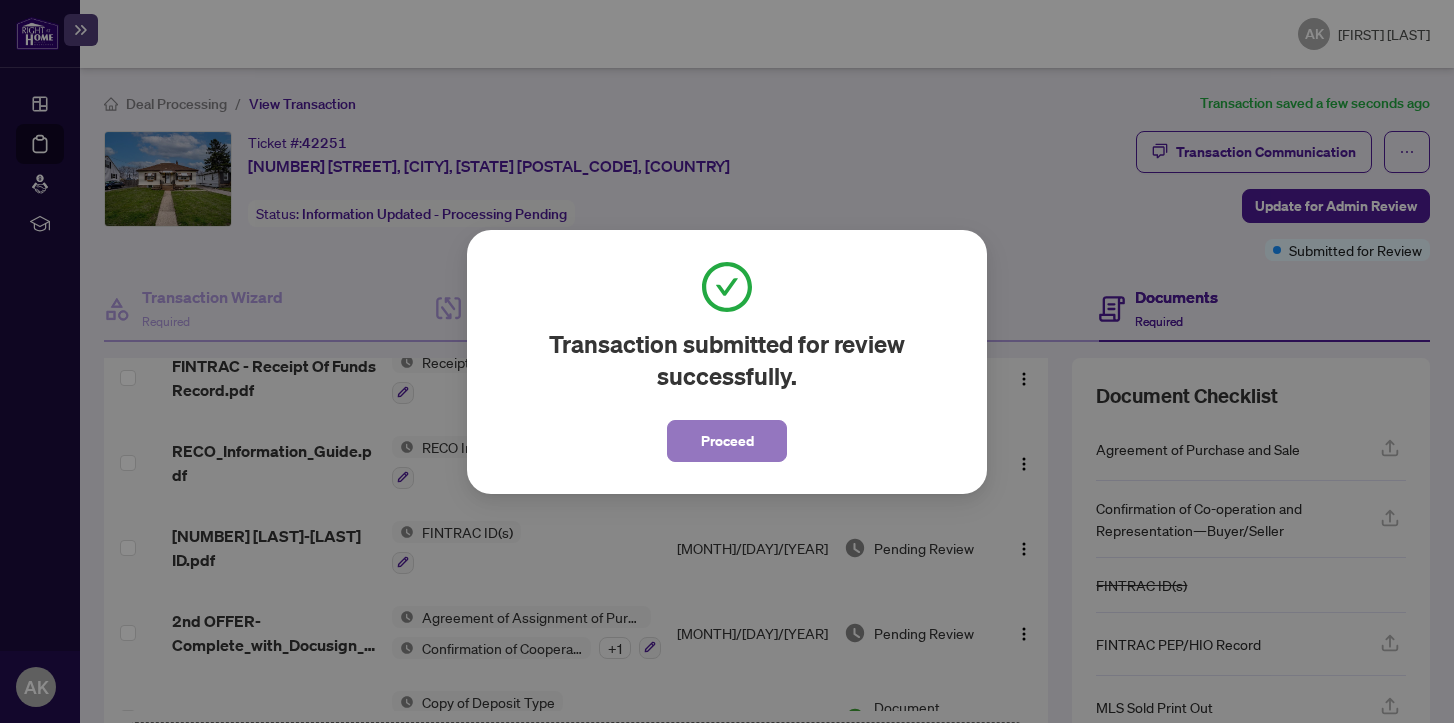 click on "Proceed" at bounding box center (727, 441) 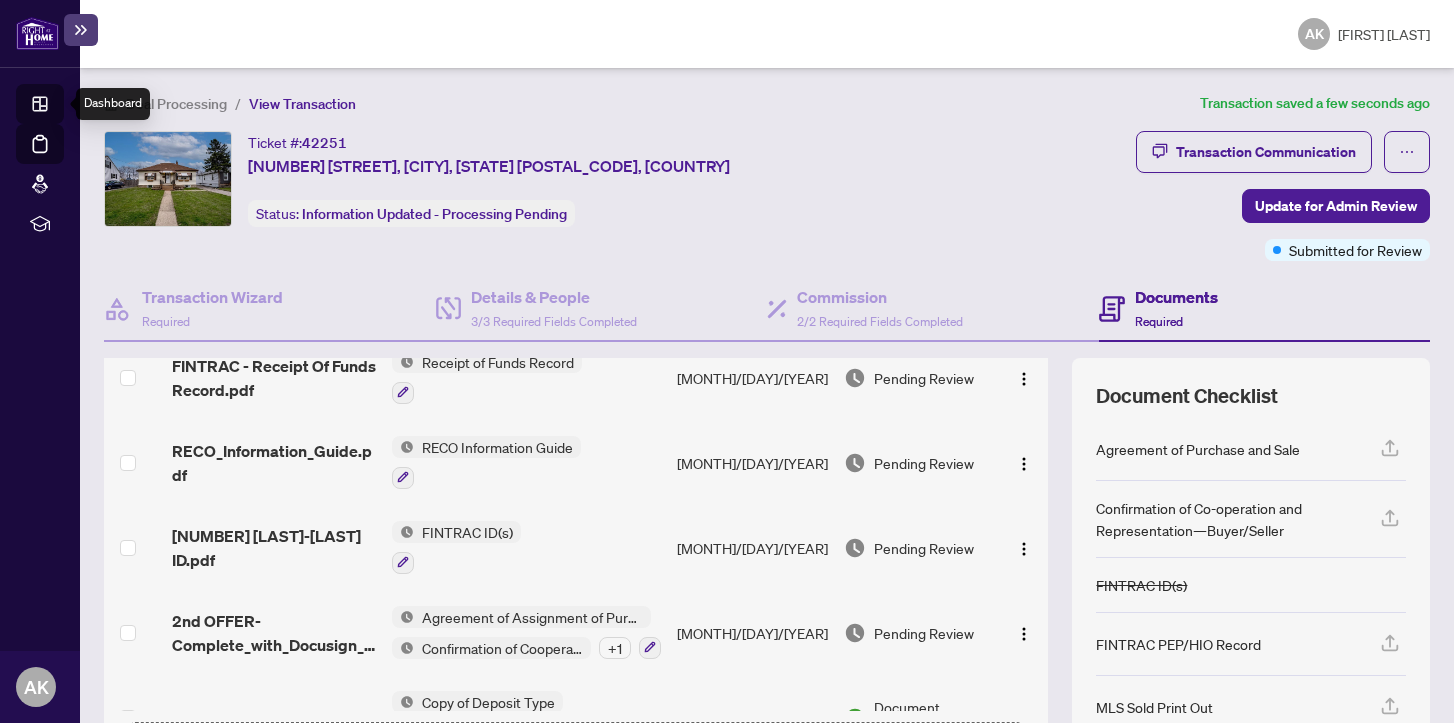 click on "Dashboard" at bounding box center [62, 107] 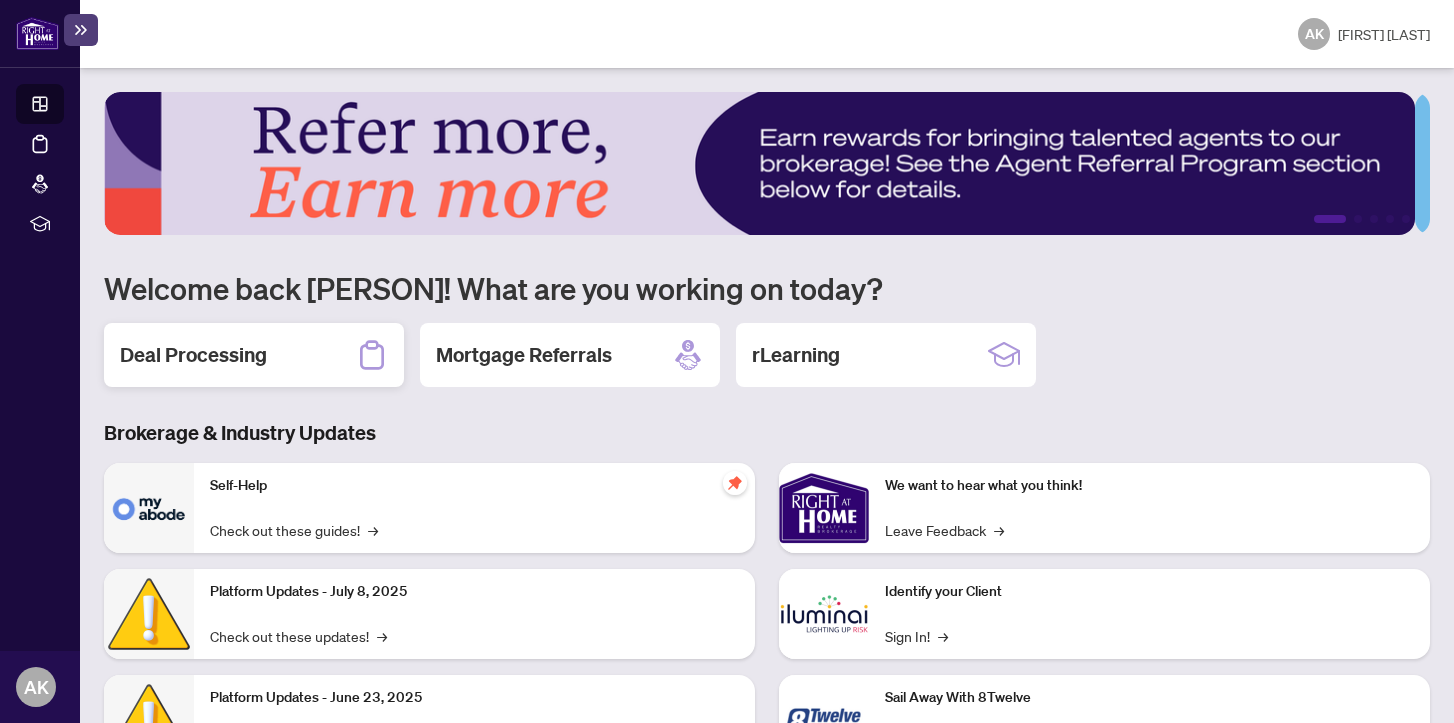 click on "Deal Processing" at bounding box center [193, 355] 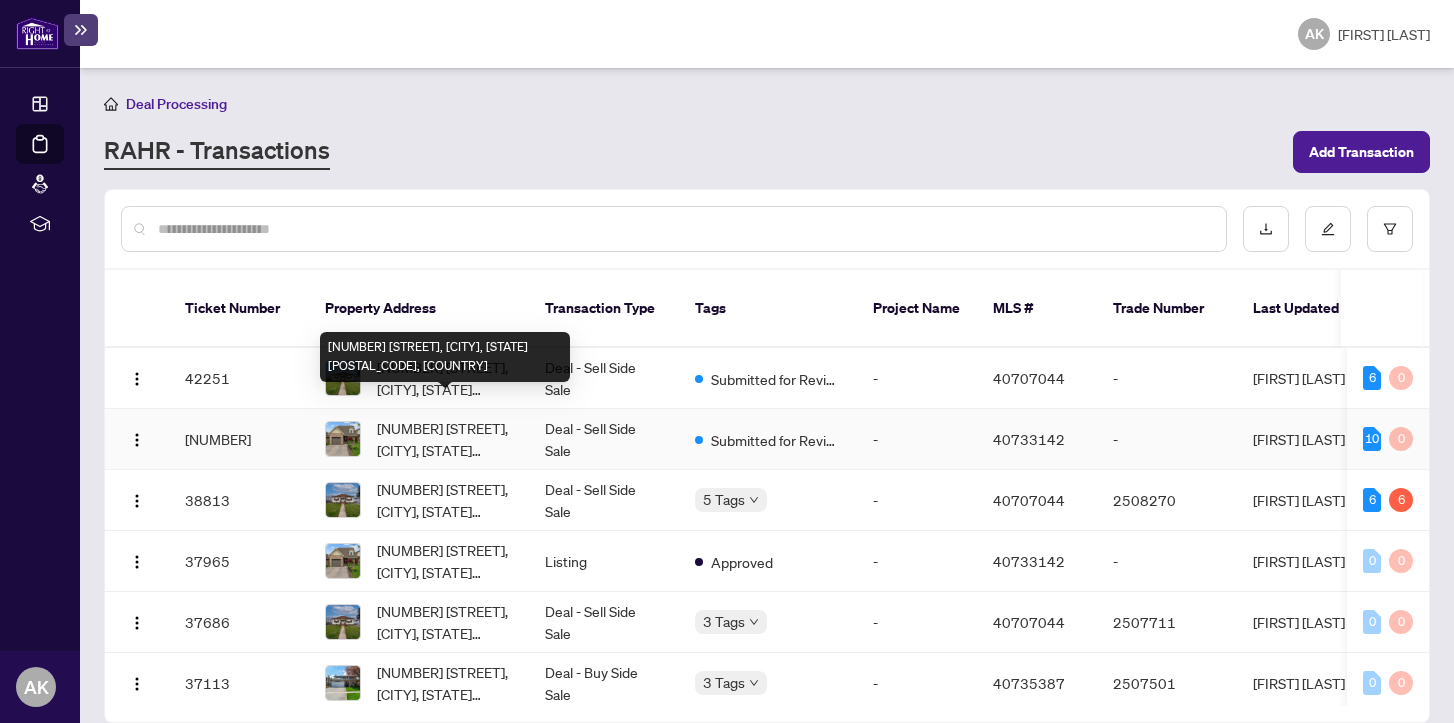 click on "[NUMBER] [STREET], [CITY], [STATE] [POSTAL_CODE], [COUNTRY]" at bounding box center [445, 439] 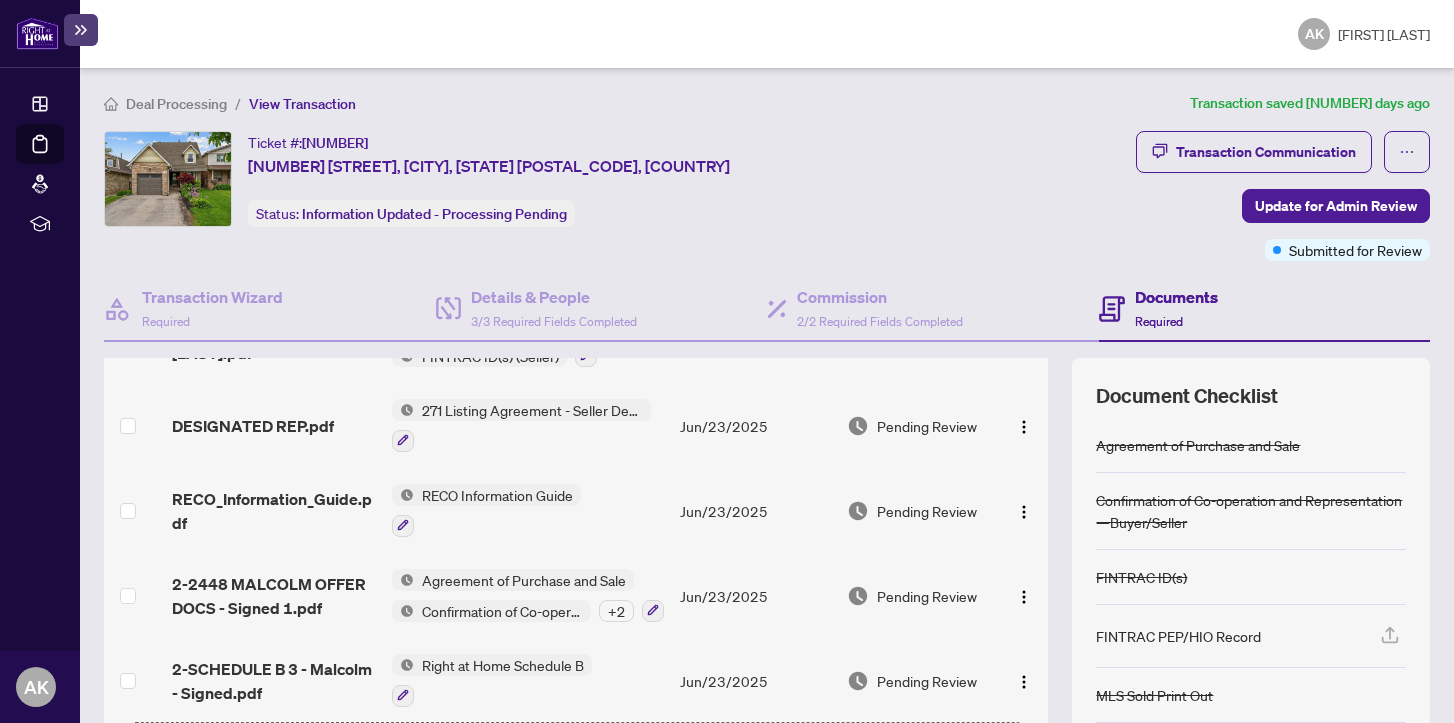 scroll, scrollTop: 709, scrollLeft: 0, axis: vertical 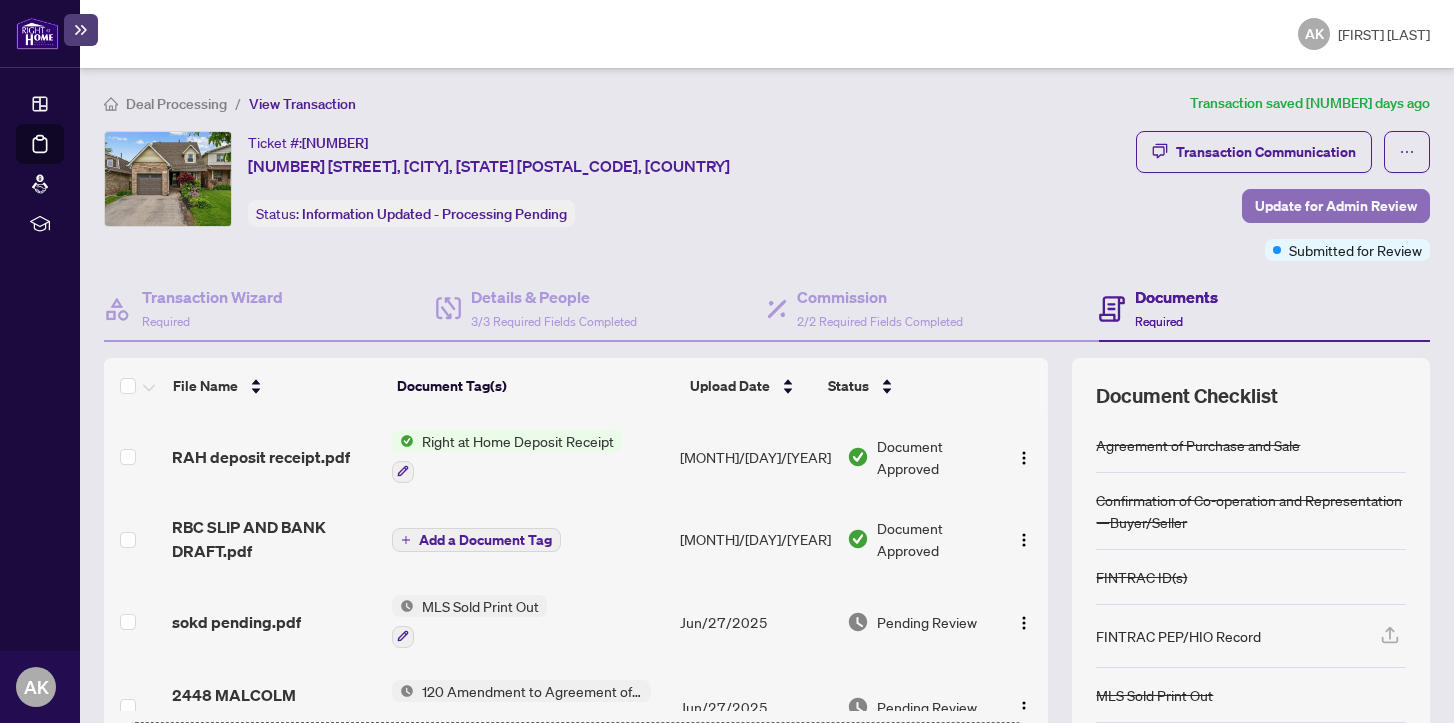 click on "Update for Admin Review" at bounding box center (1336, 206) 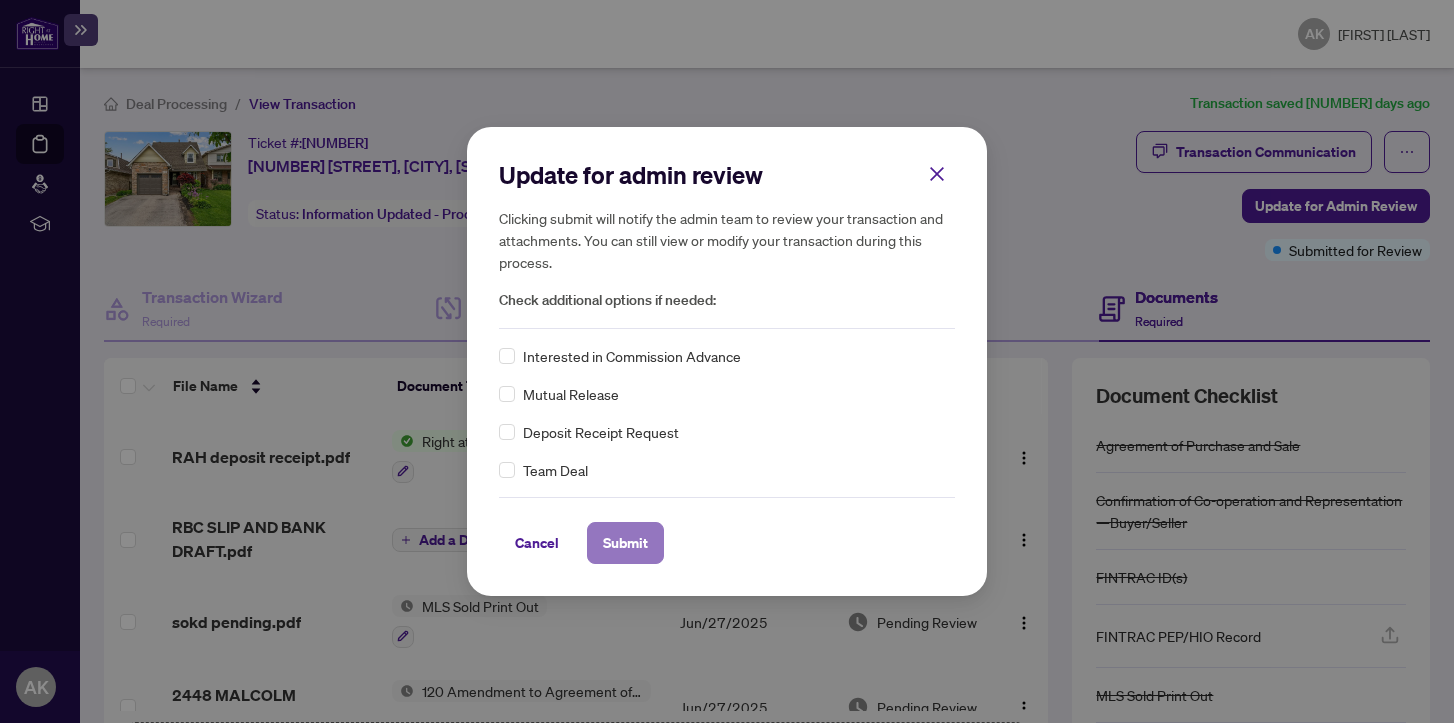 click on "Submit" at bounding box center (625, 543) 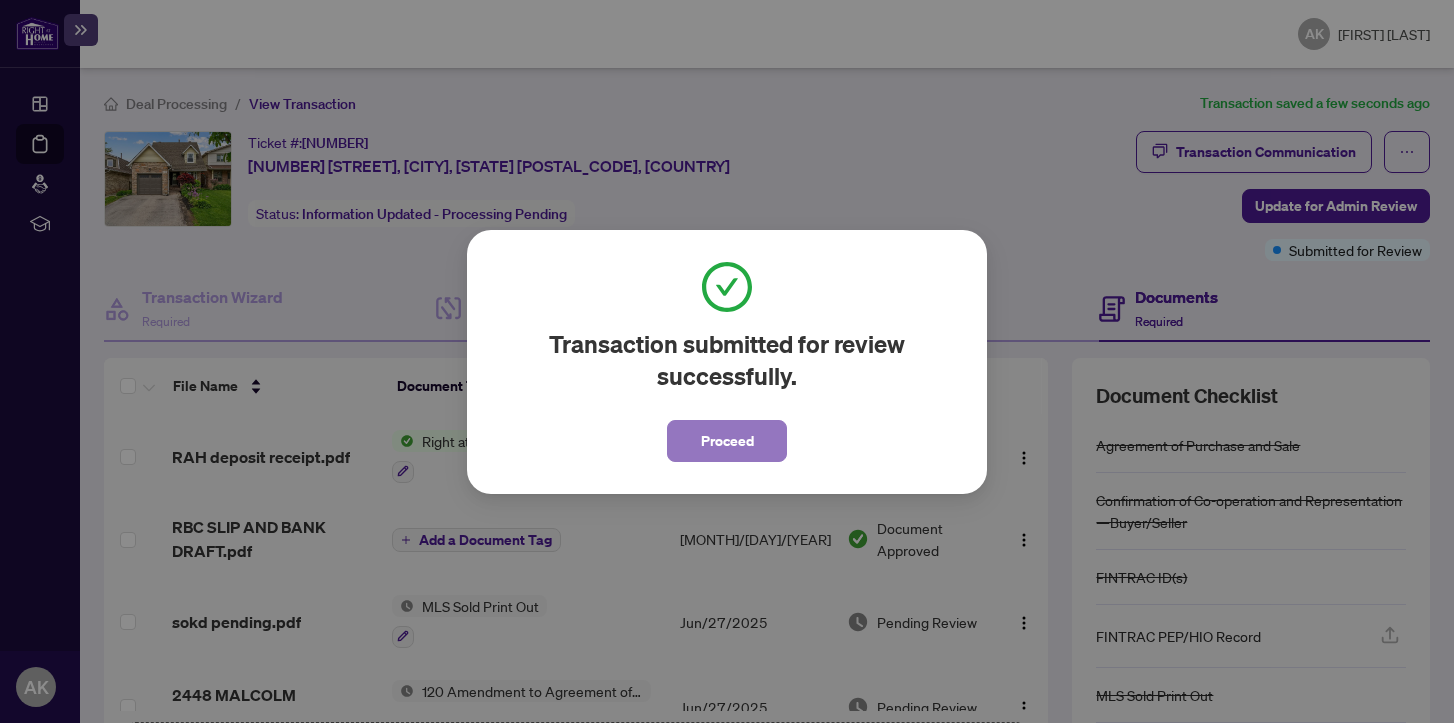 click on "Proceed" at bounding box center [727, 441] 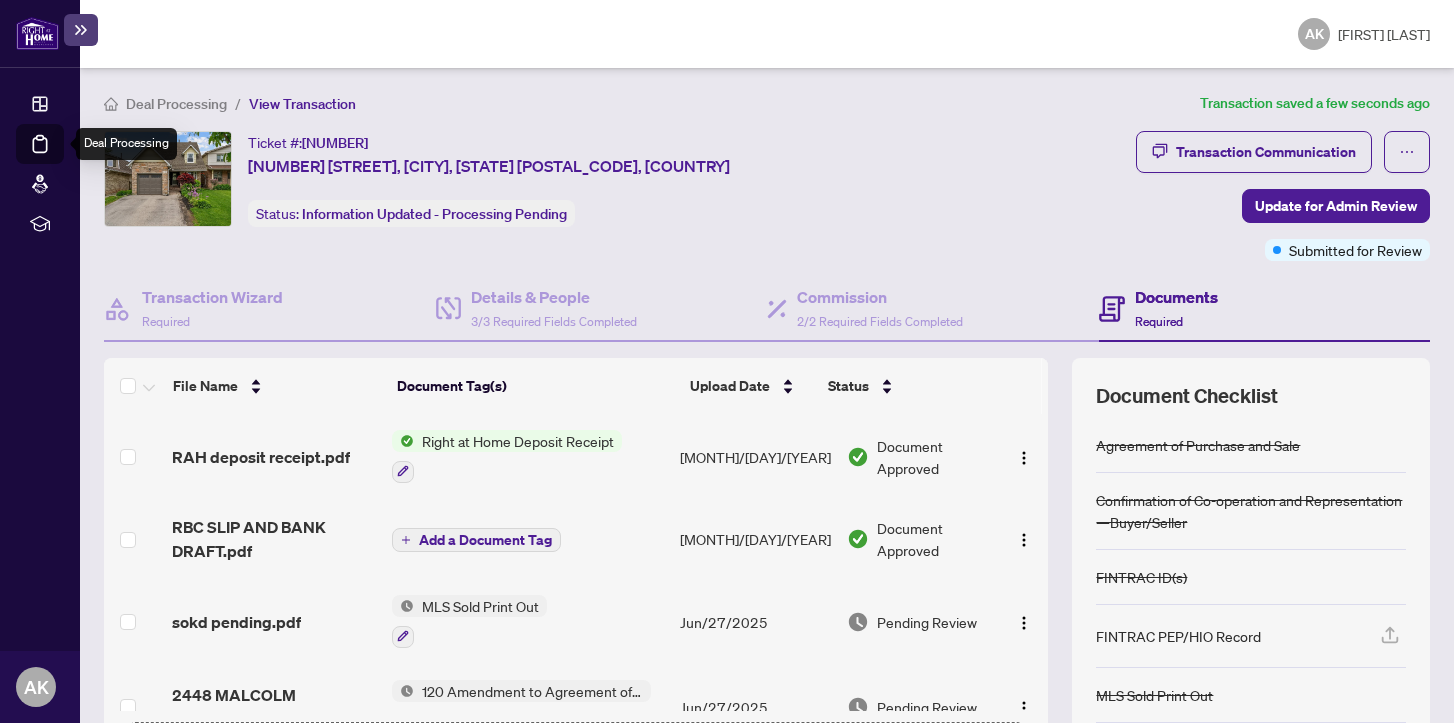click on "Deal Processing" at bounding box center (63, 158) 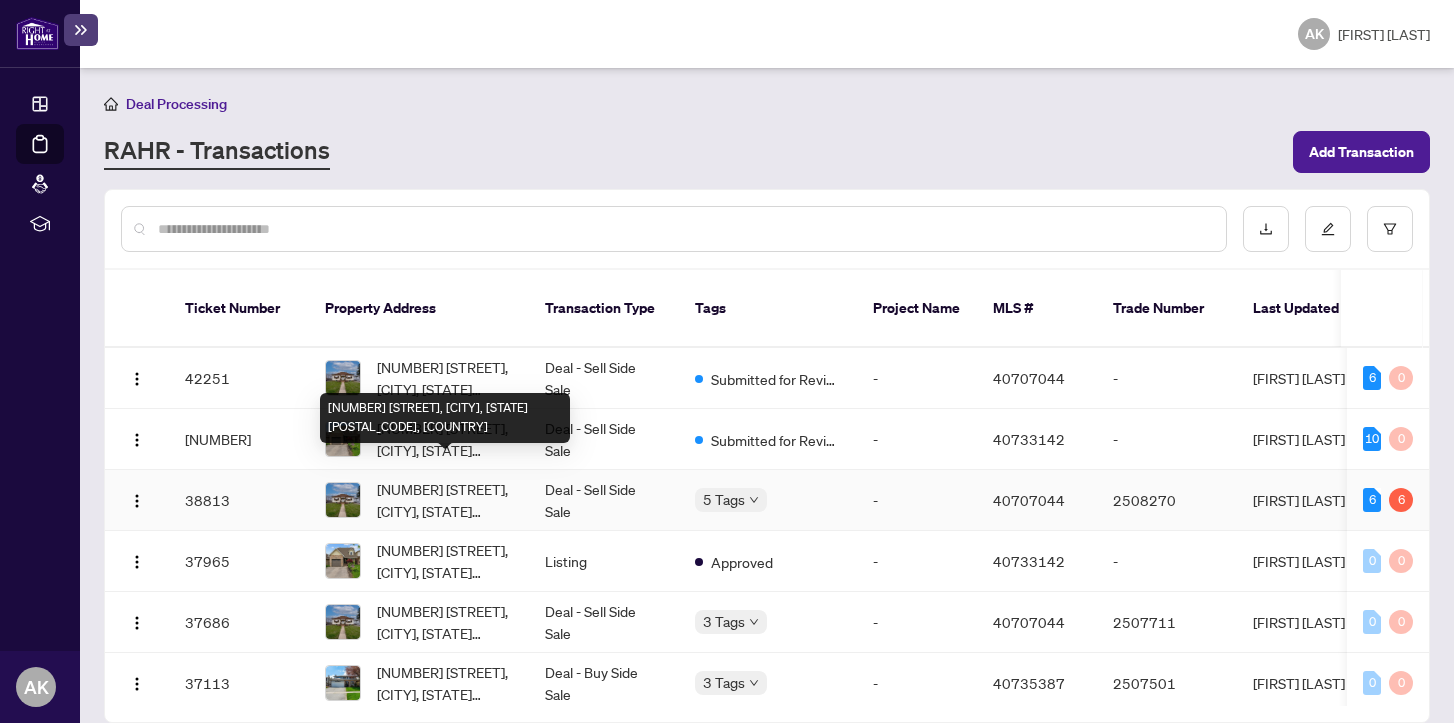 click on "[NUMBER] [STREET], [CITY], [STATE] [POSTAL_CODE], [COUNTRY]" at bounding box center (445, 500) 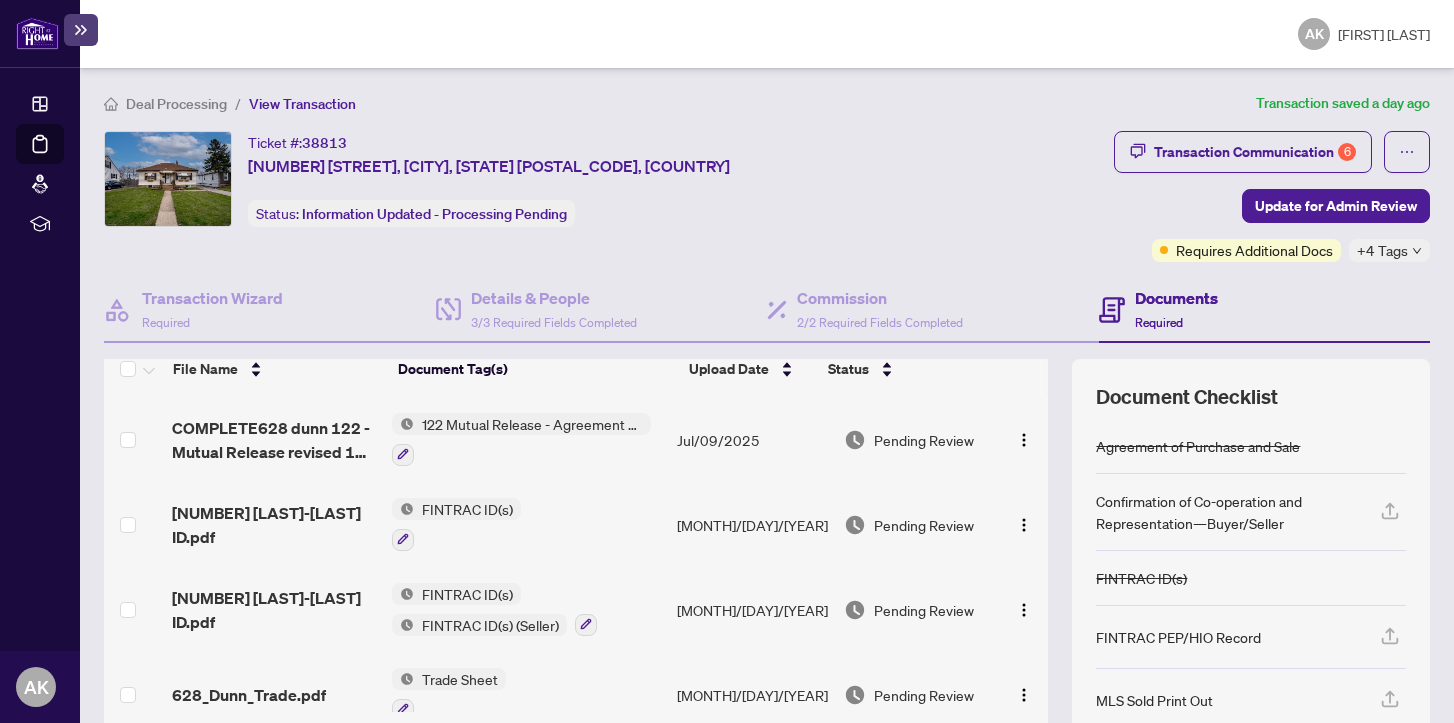 scroll, scrollTop: 0, scrollLeft: 0, axis: both 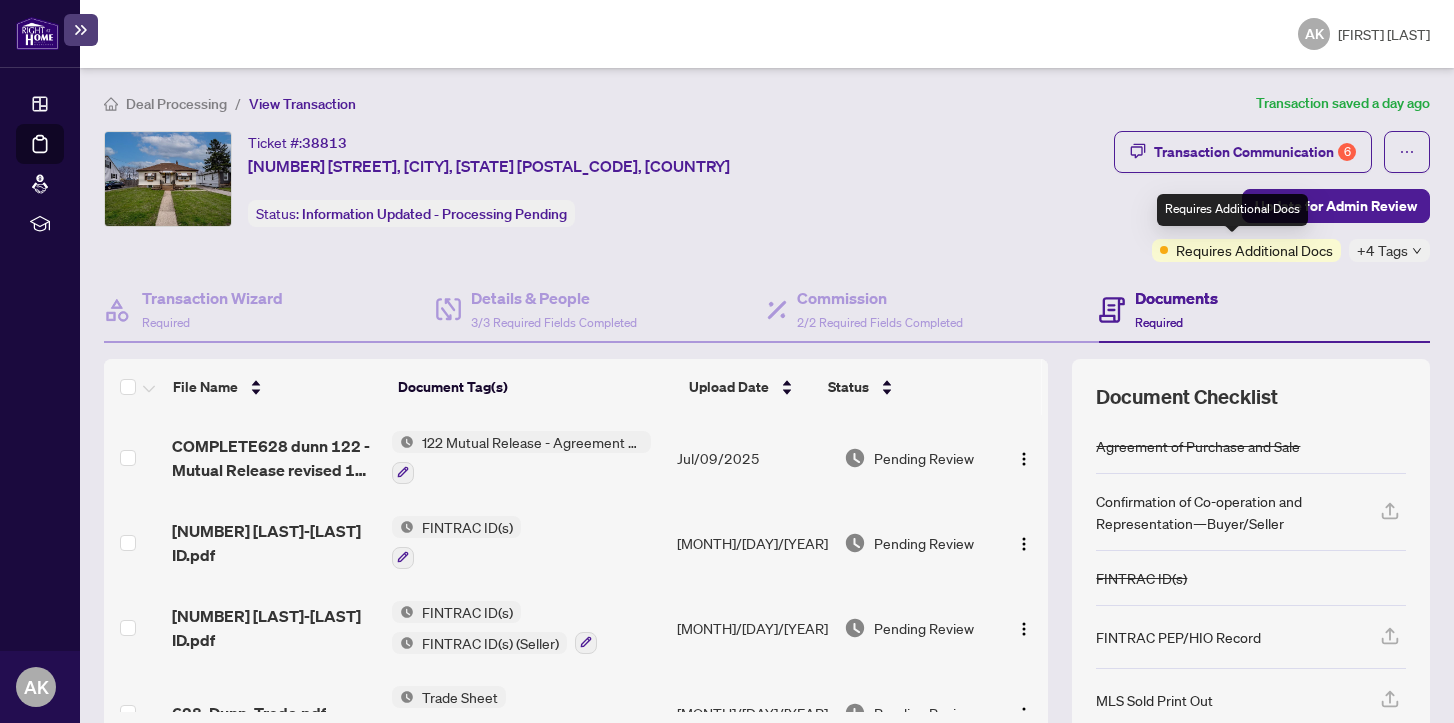 click on "Requires Additional Docs" at bounding box center (1254, 250) 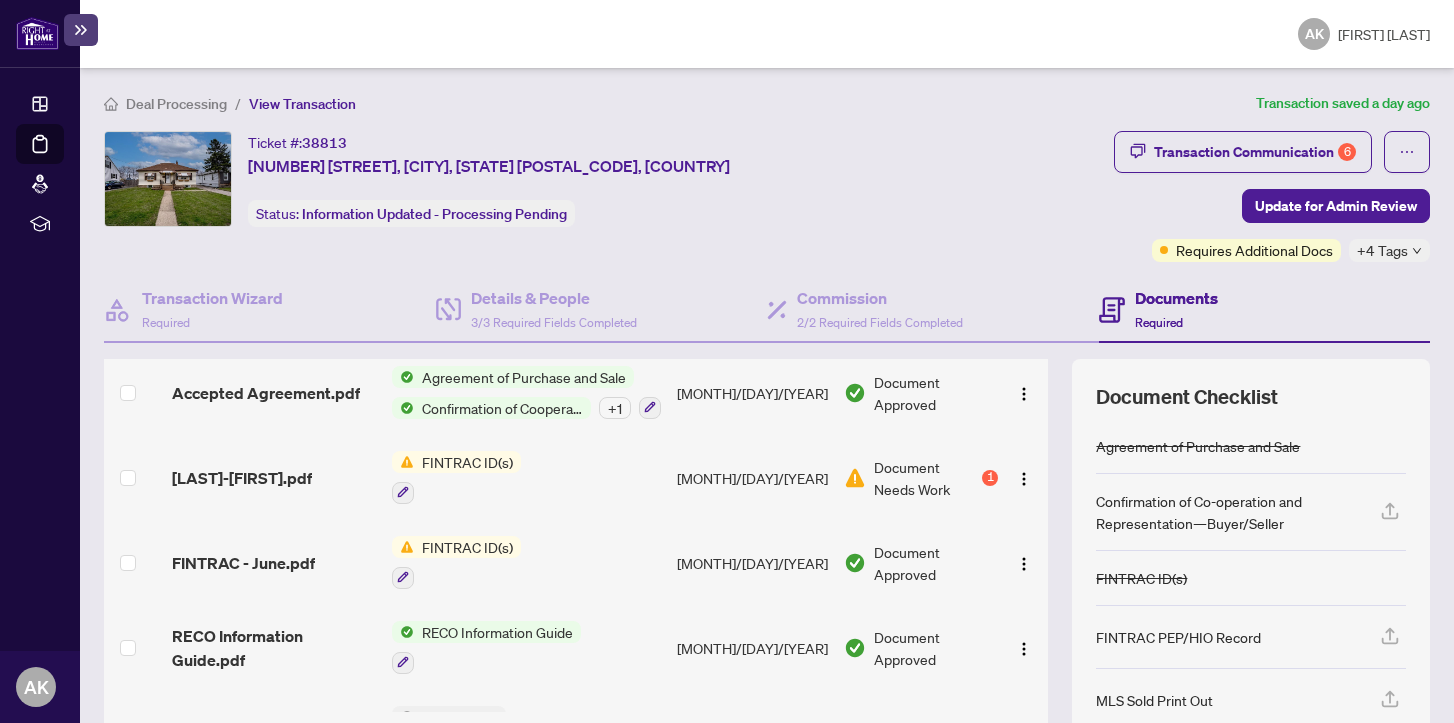 scroll, scrollTop: 736, scrollLeft: 0, axis: vertical 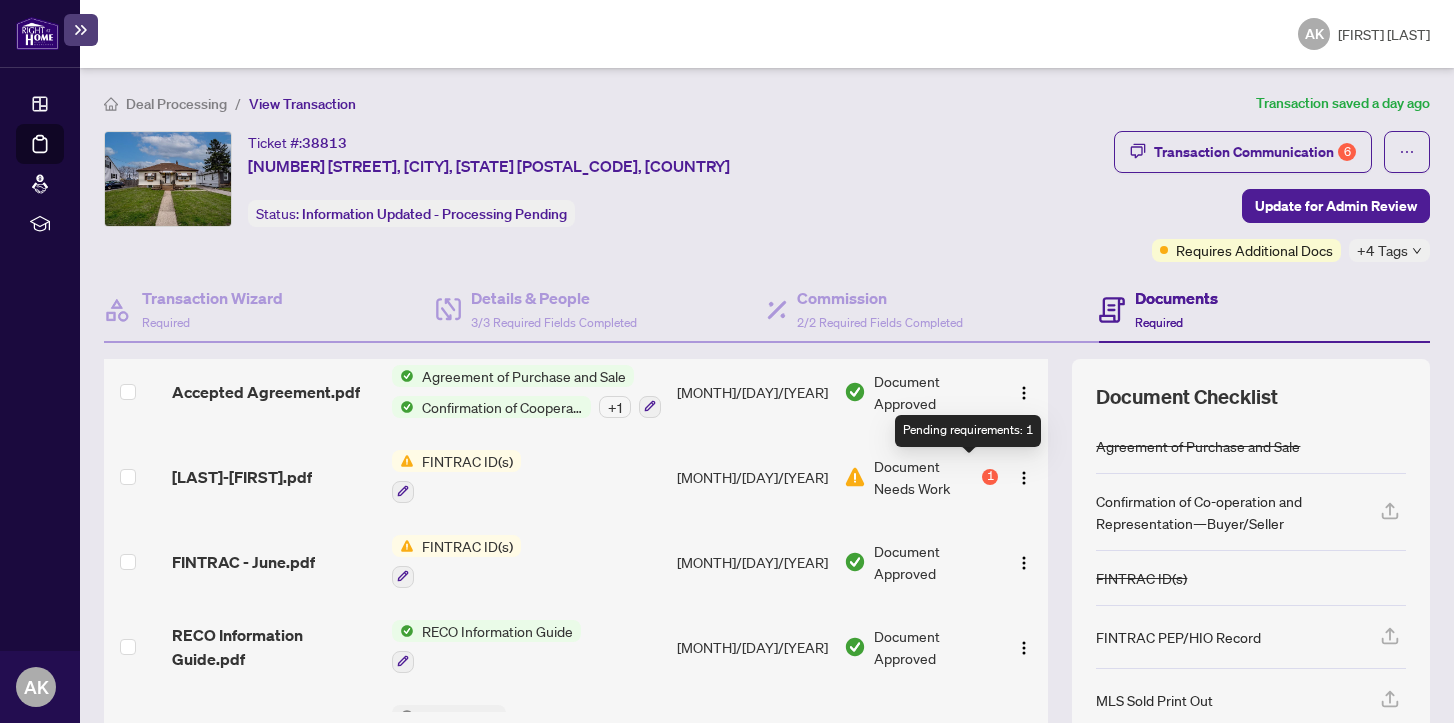 click on "1" at bounding box center [990, 477] 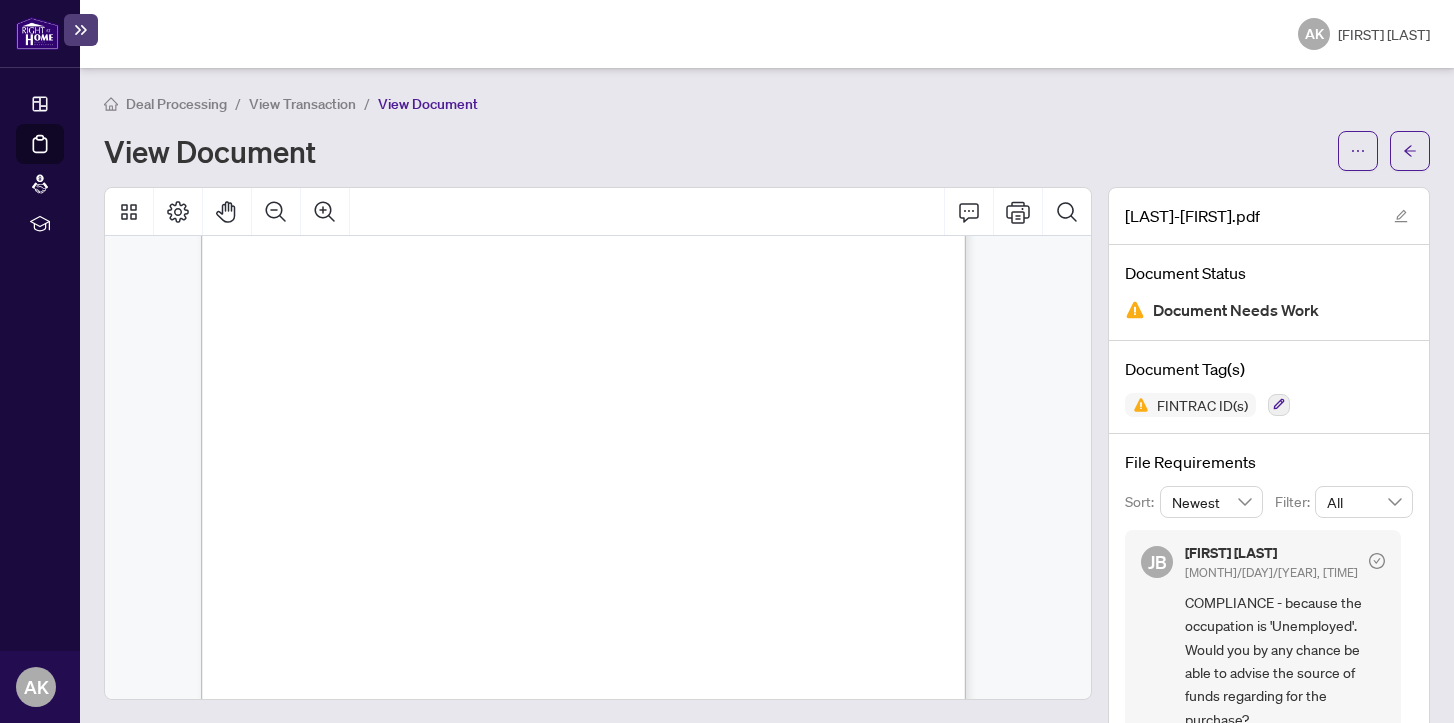 scroll, scrollTop: 0, scrollLeft: 0, axis: both 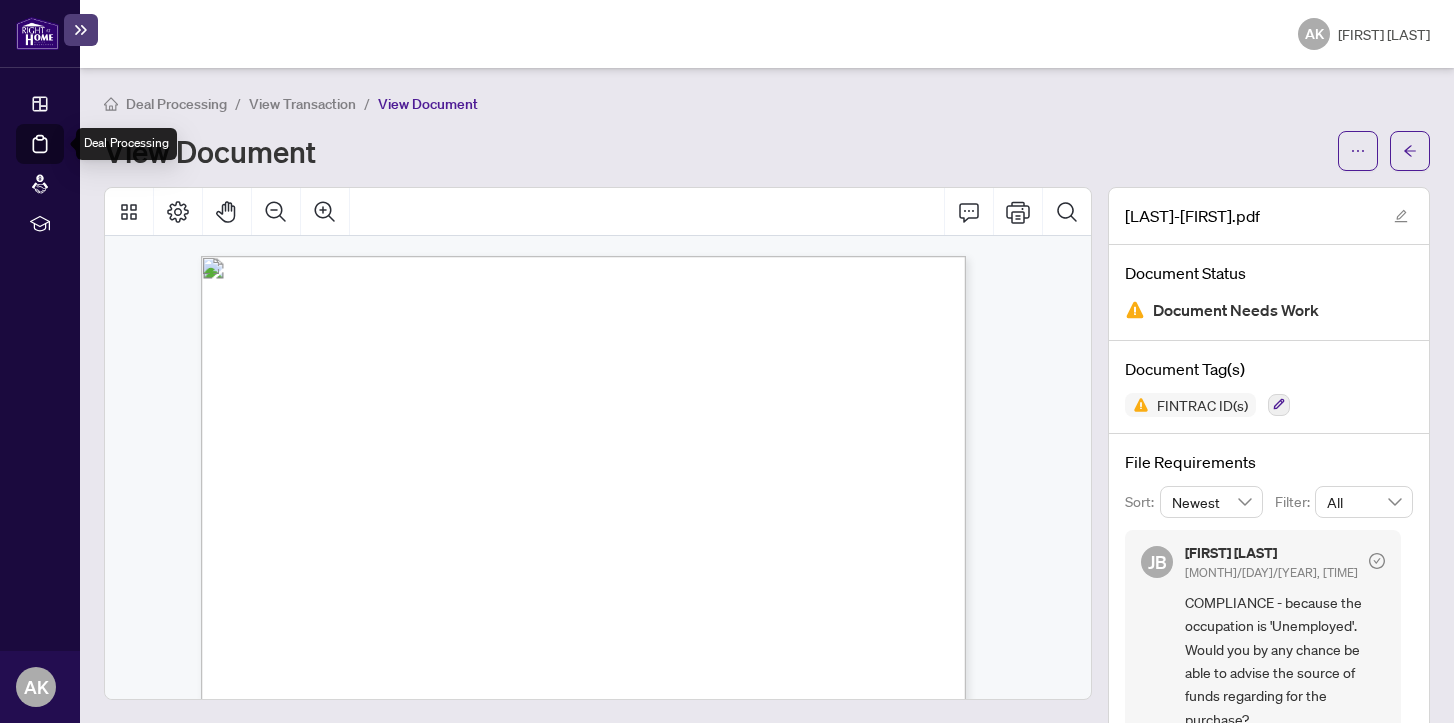 click on "Deal Processing" at bounding box center [63, 158] 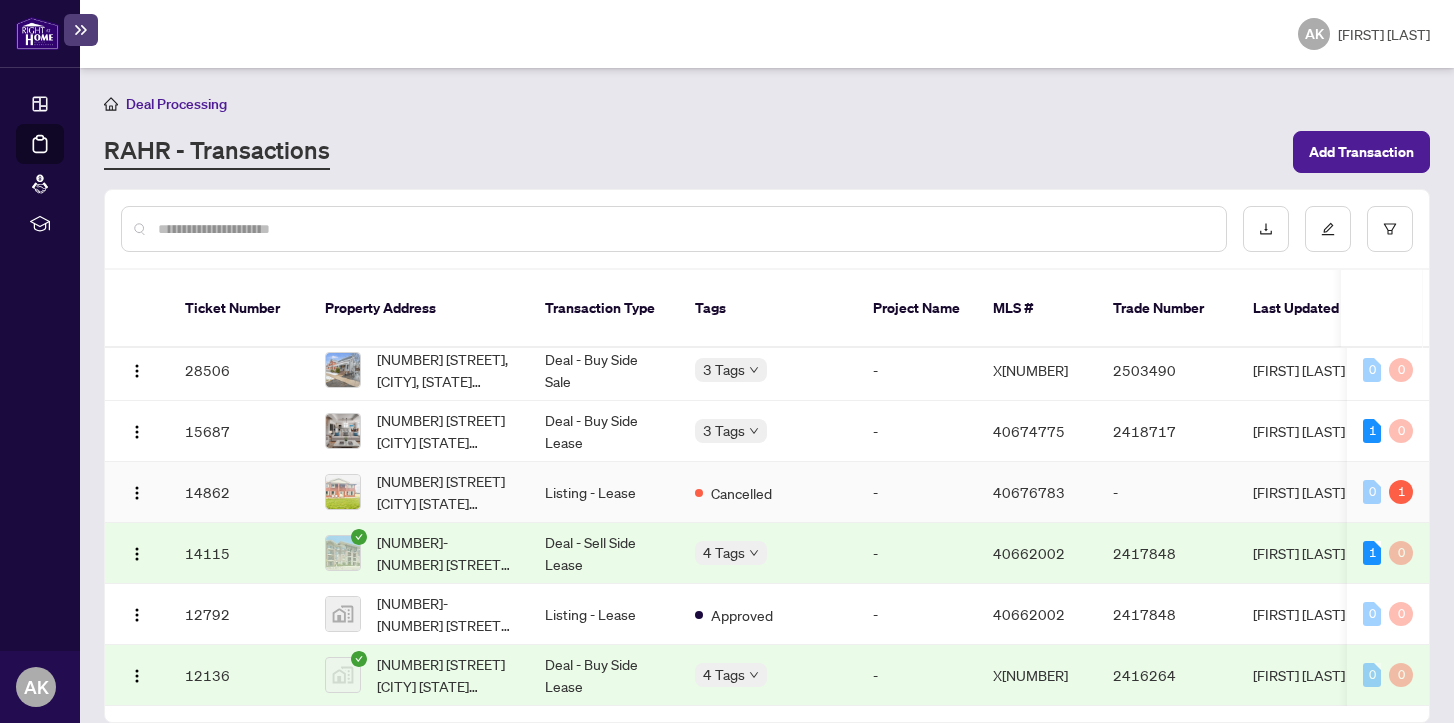 scroll, scrollTop: 0, scrollLeft: 0, axis: both 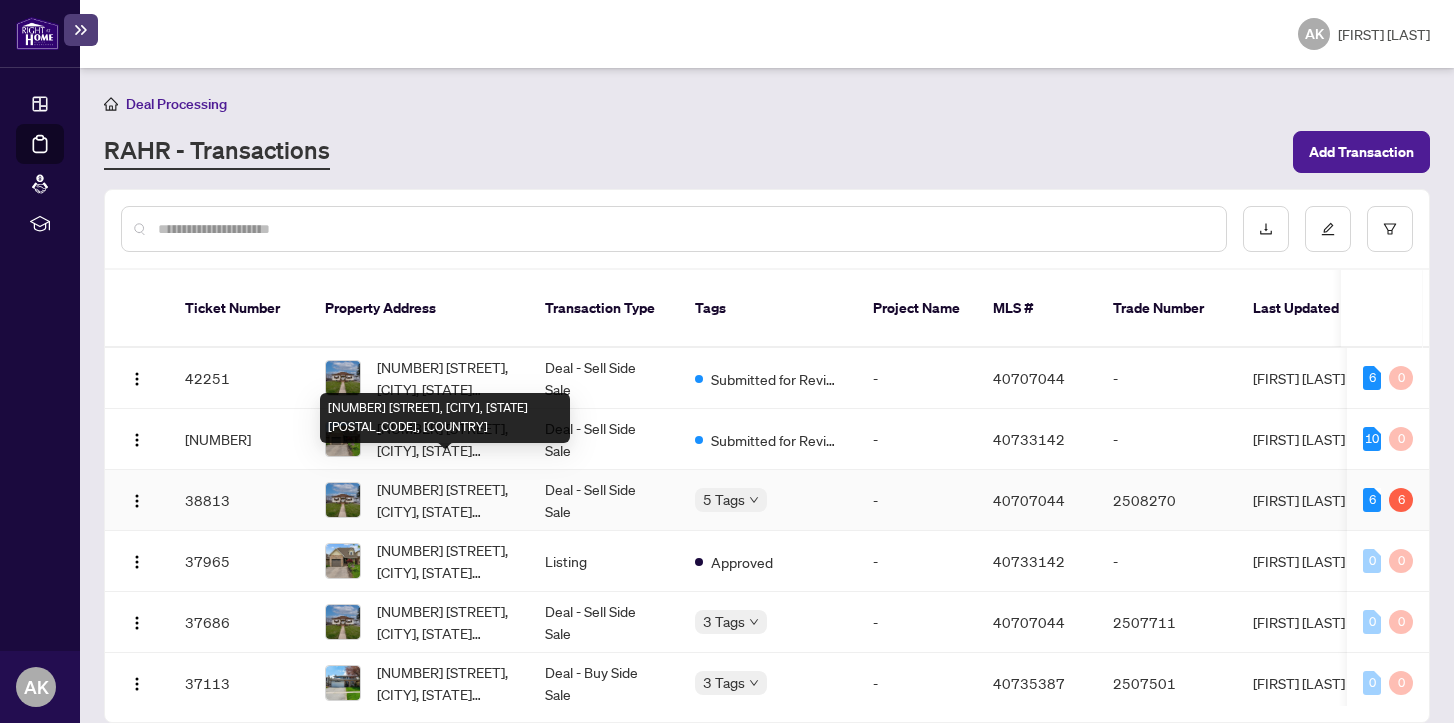 click on "[NUMBER] [STREET], [CITY], [STATE] [POSTAL_CODE], [COUNTRY]" at bounding box center (445, 500) 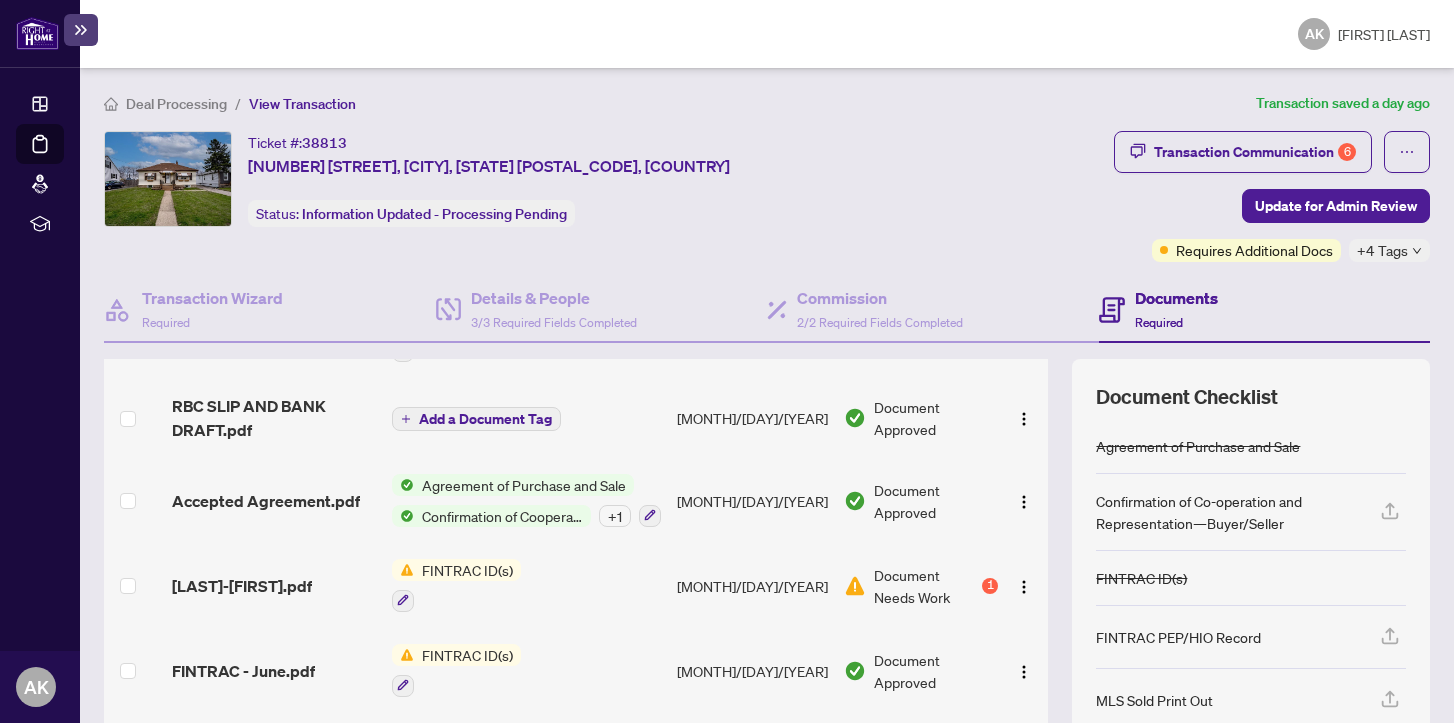 scroll, scrollTop: 689, scrollLeft: 0, axis: vertical 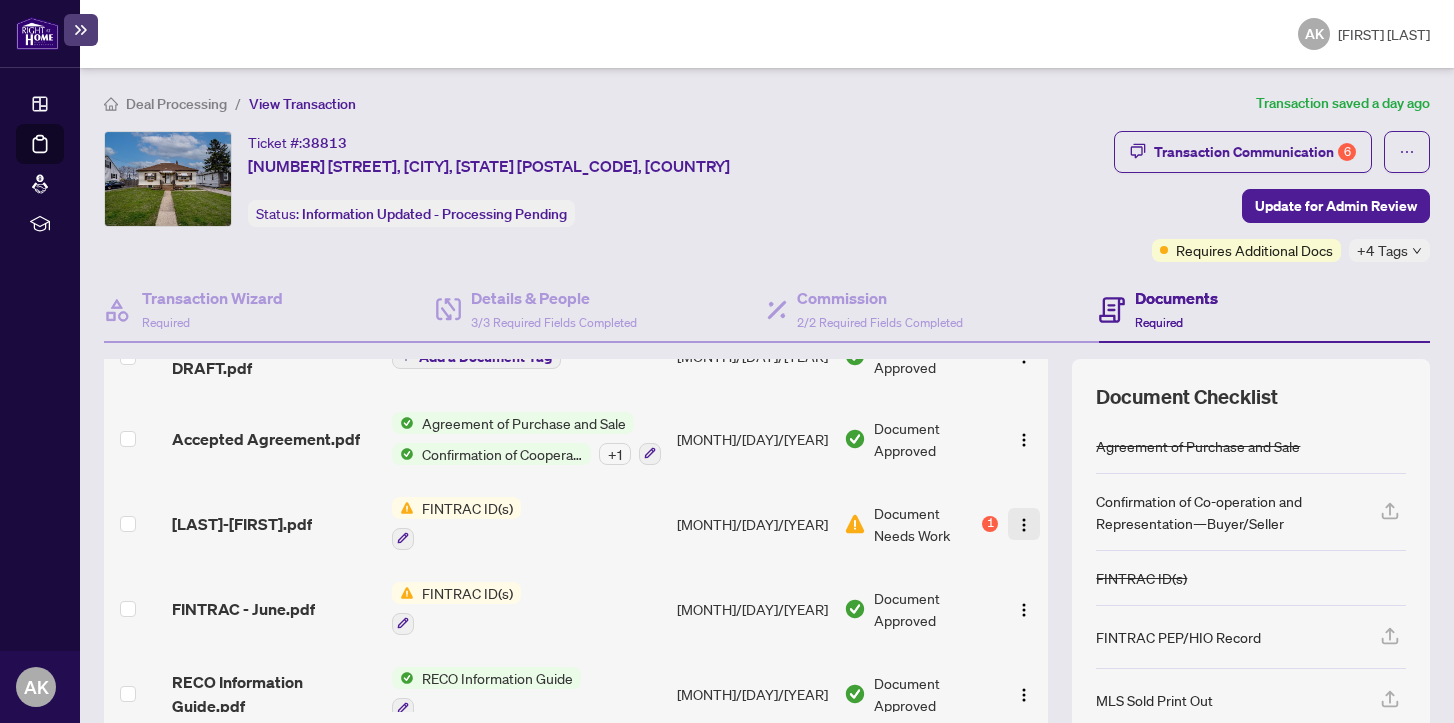 click at bounding box center [1024, 525] 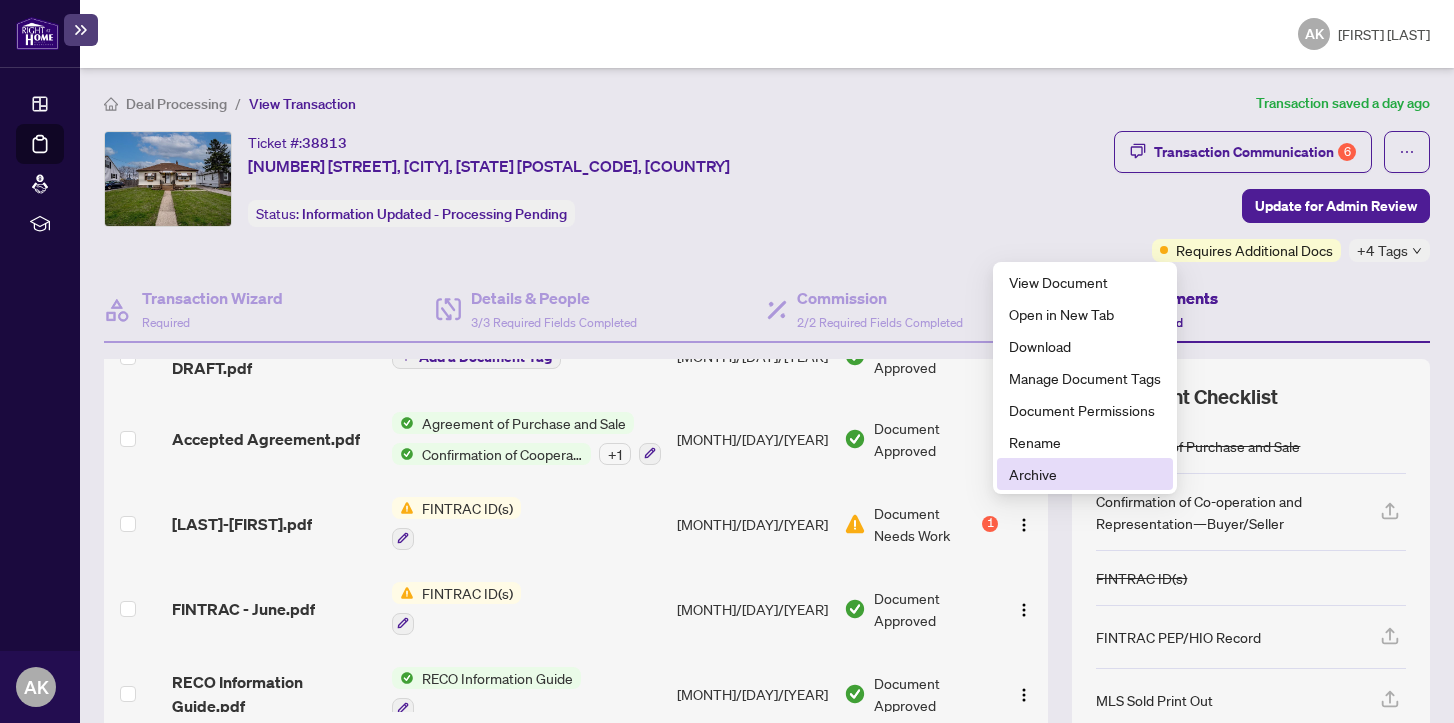 click on "Archive" at bounding box center [1085, 474] 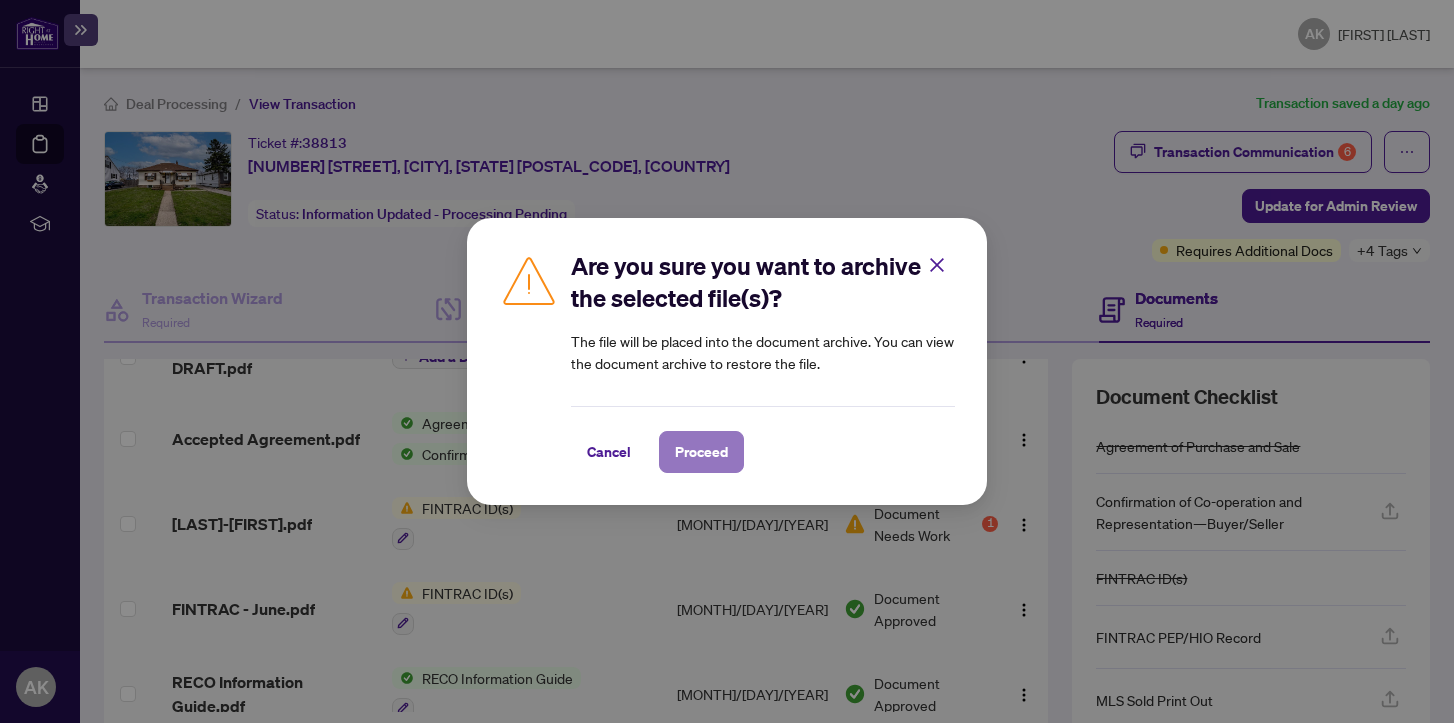 click on "Proceed" at bounding box center [701, 452] 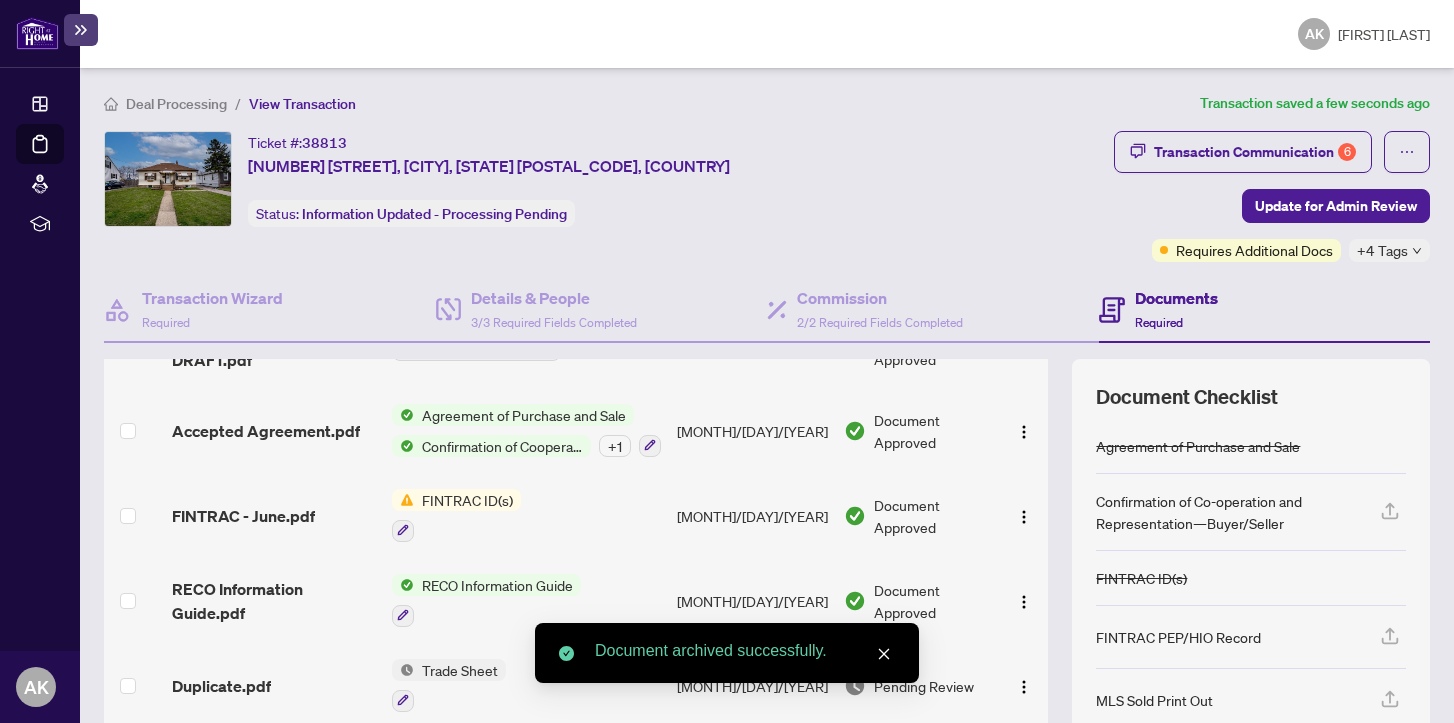 scroll, scrollTop: 709, scrollLeft: 0, axis: vertical 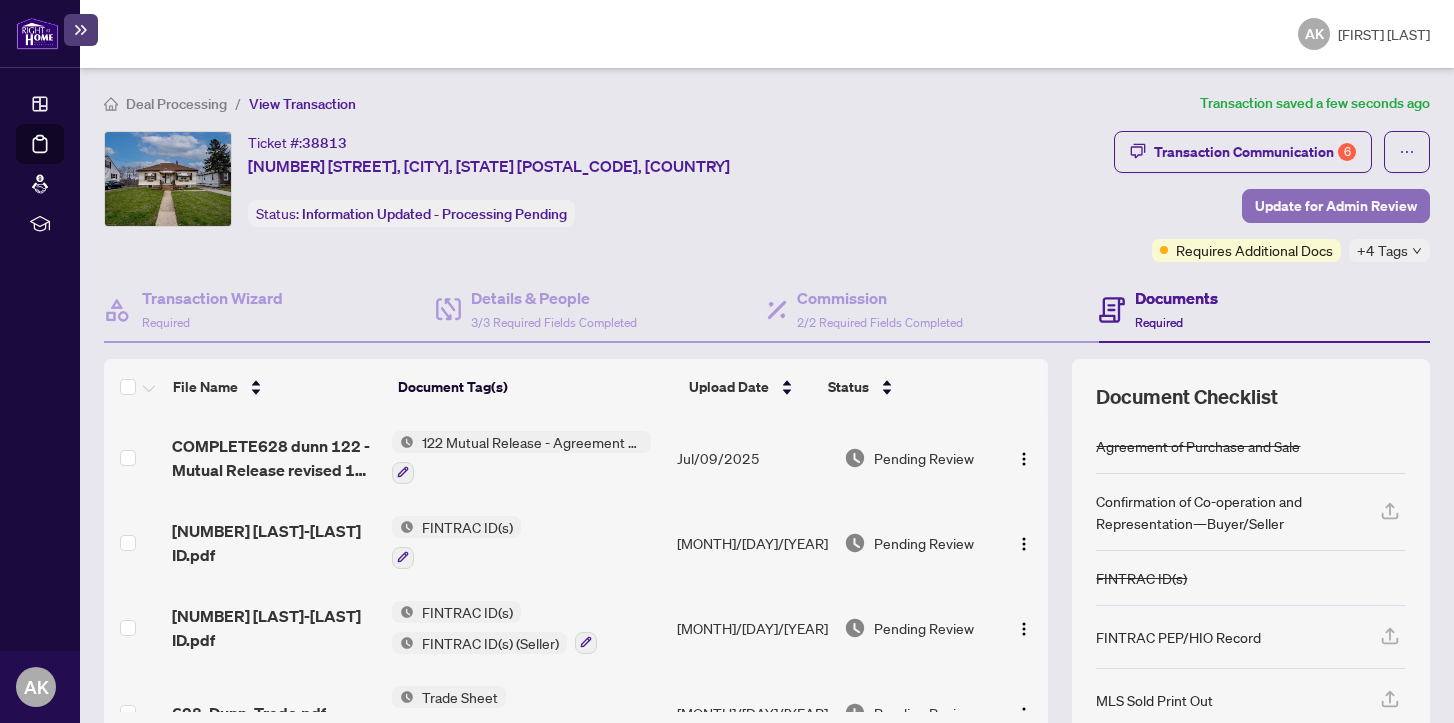 click on "Update for Admin Review" at bounding box center (1336, 206) 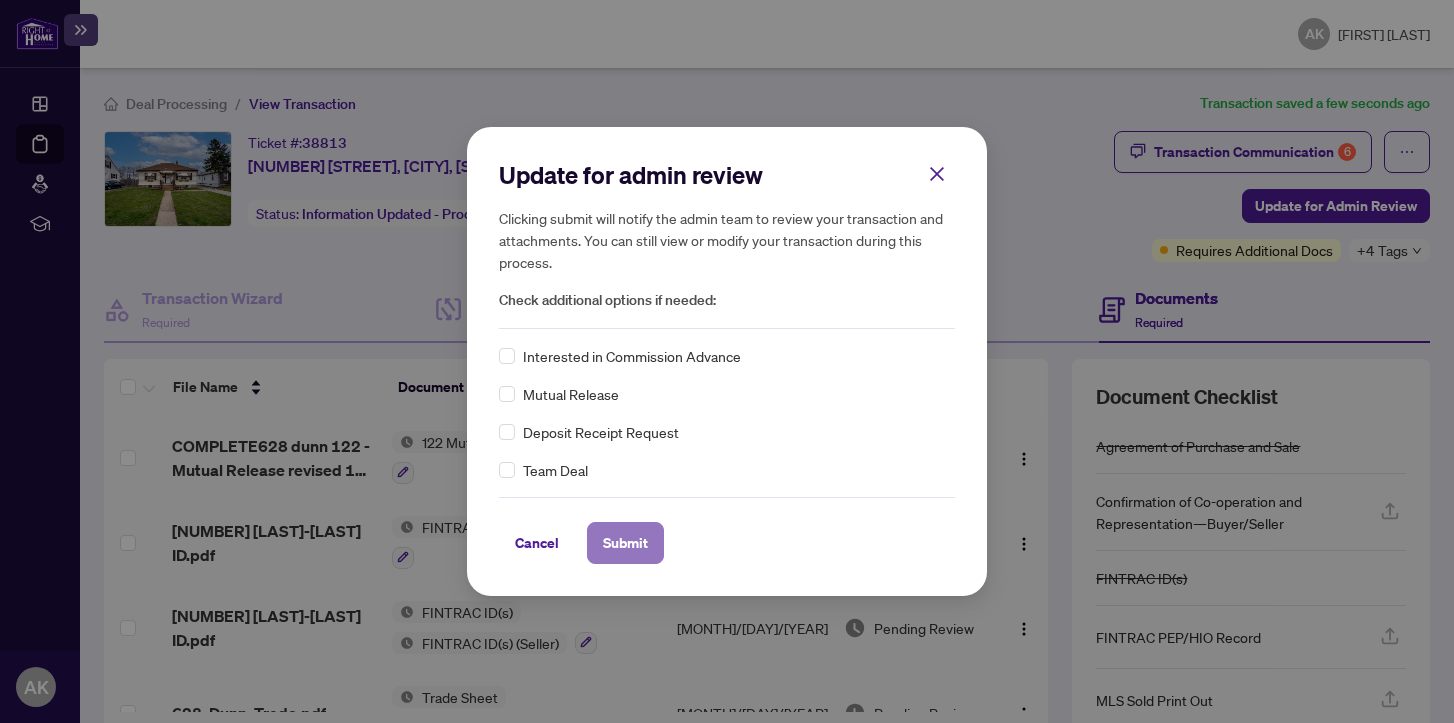 click on "Submit" at bounding box center (625, 543) 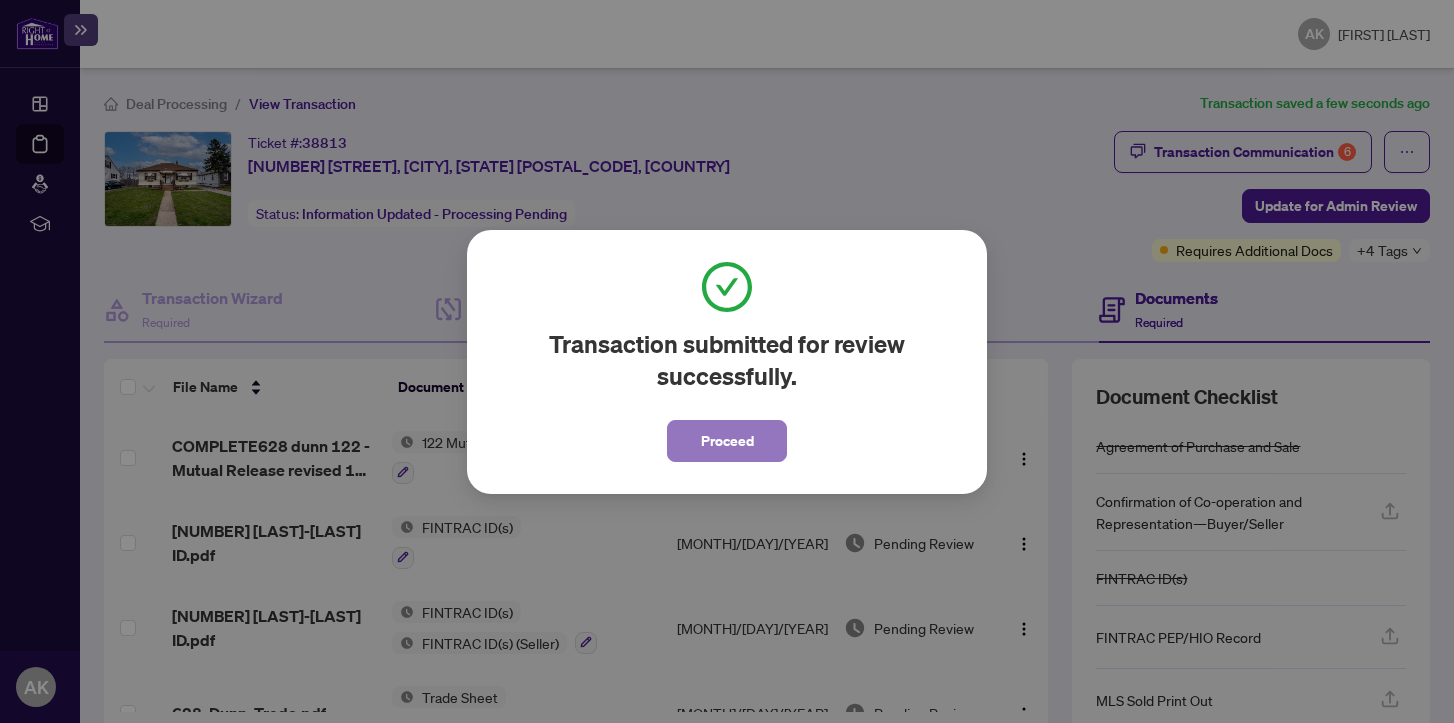 click on "Proceed" at bounding box center [727, 441] 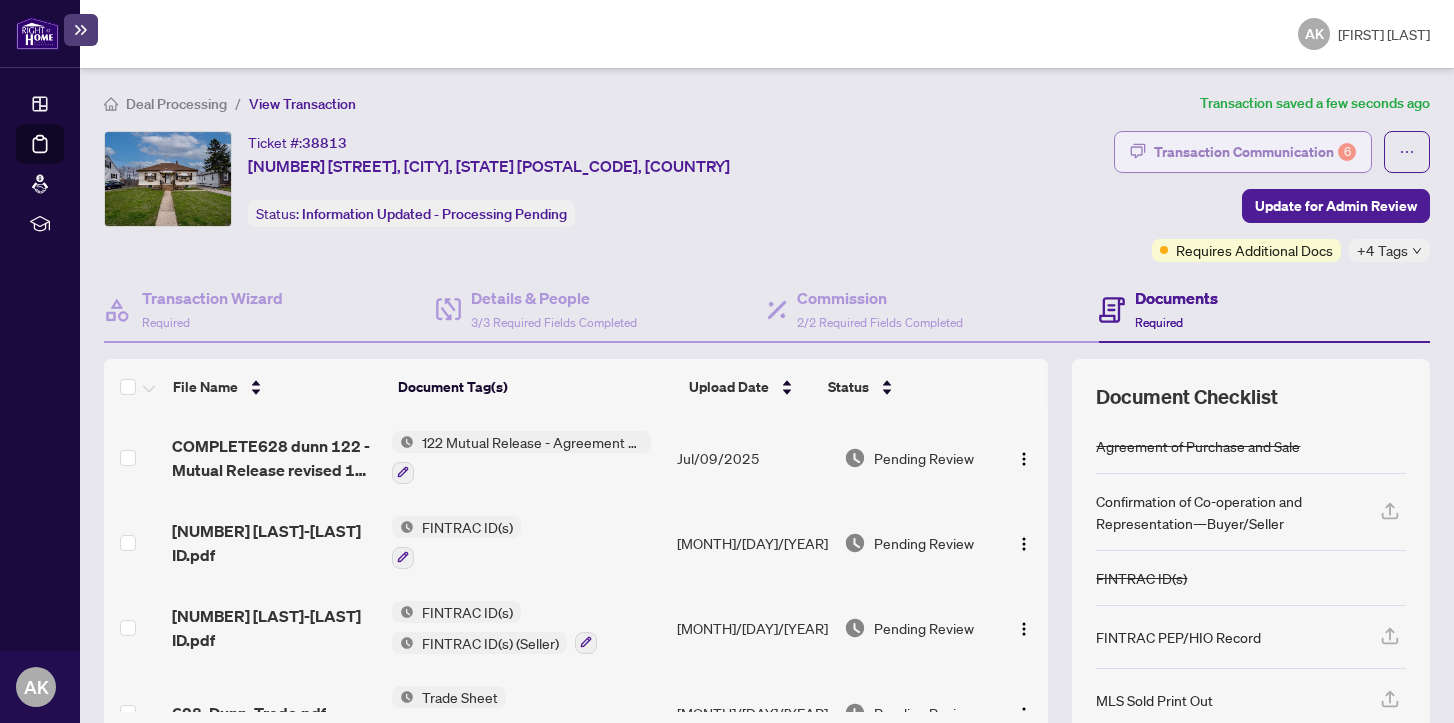 click on "Transaction Communication 6" at bounding box center [1255, 152] 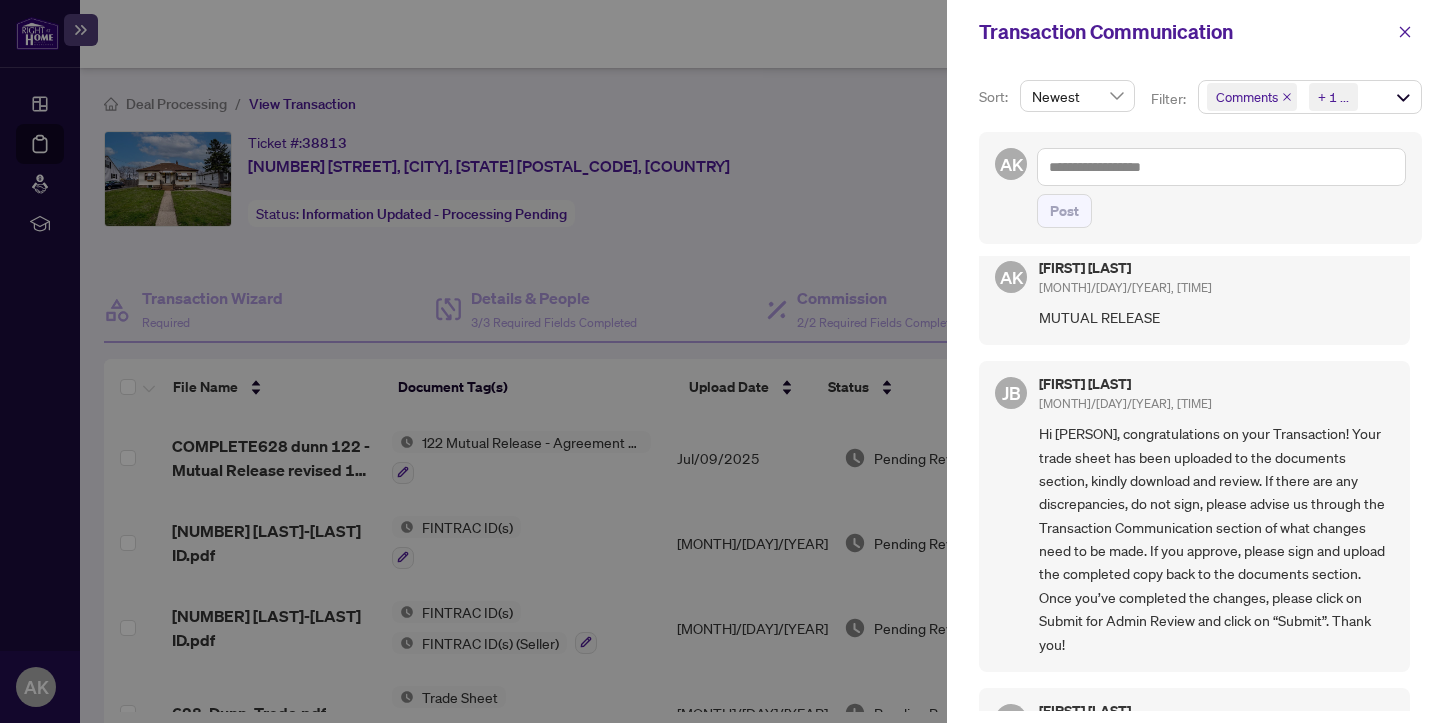 scroll, scrollTop: 0, scrollLeft: 0, axis: both 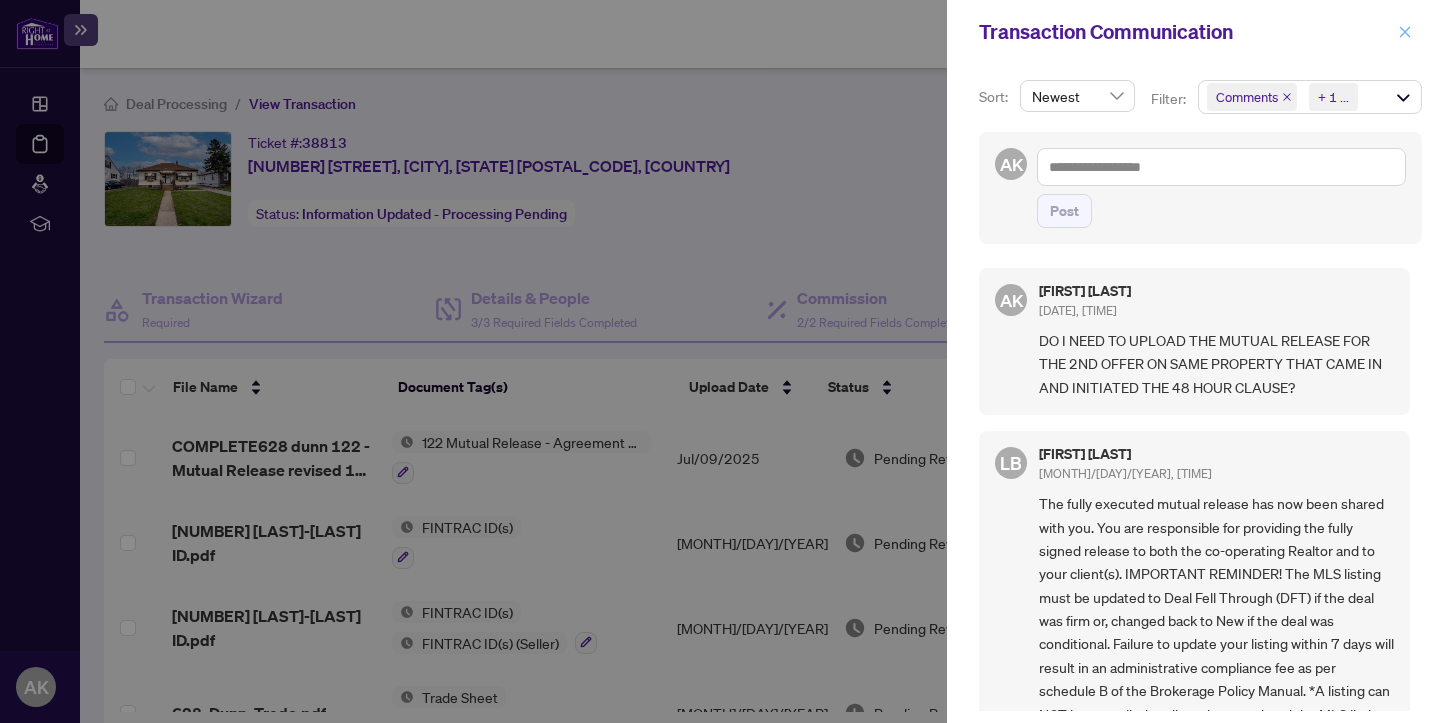 click 